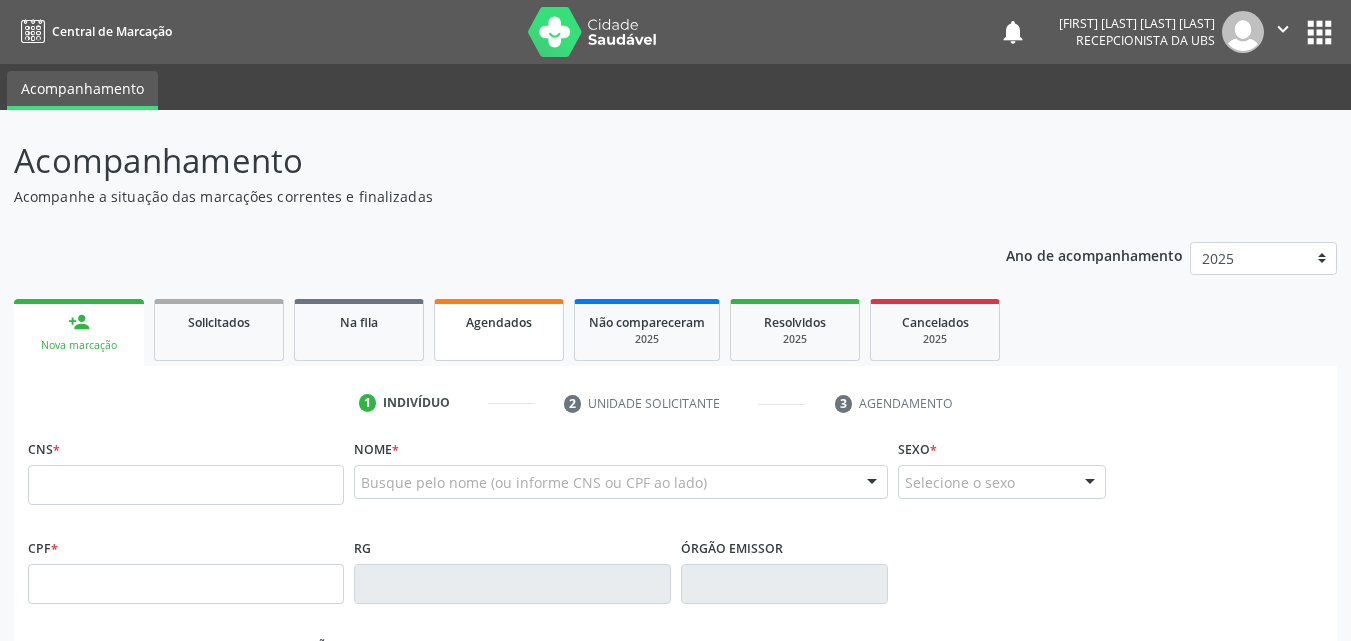 scroll, scrollTop: 0, scrollLeft: 0, axis: both 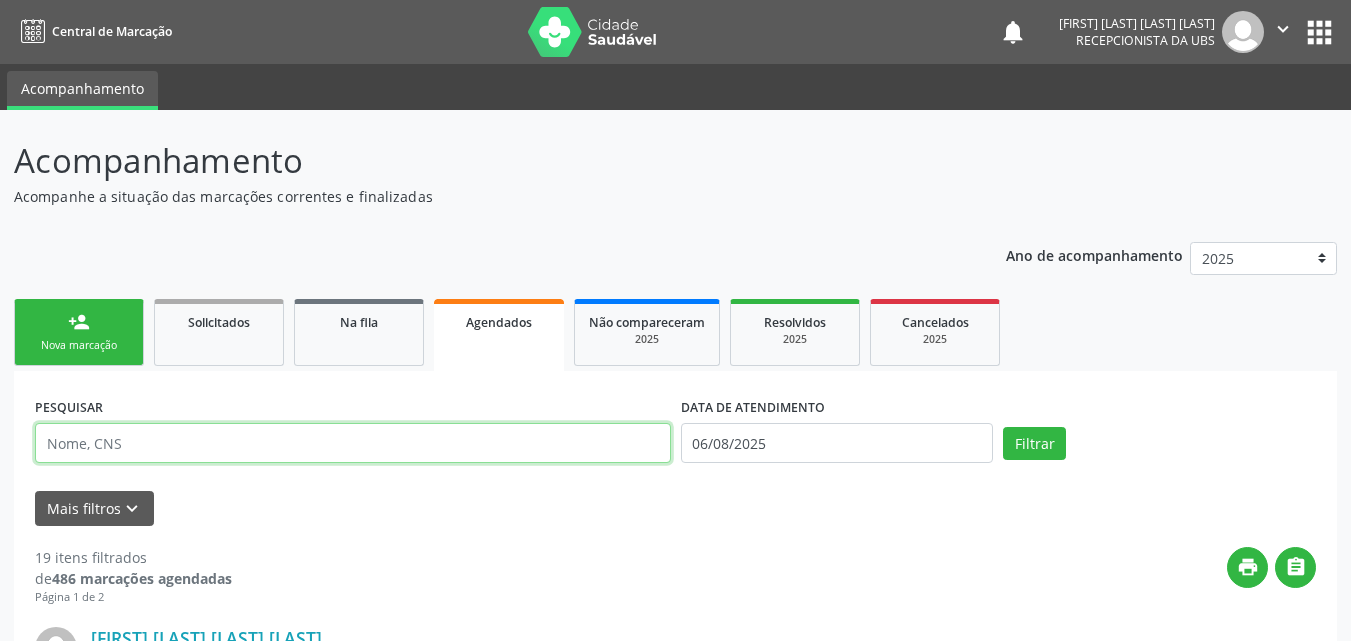 click at bounding box center [353, 443] 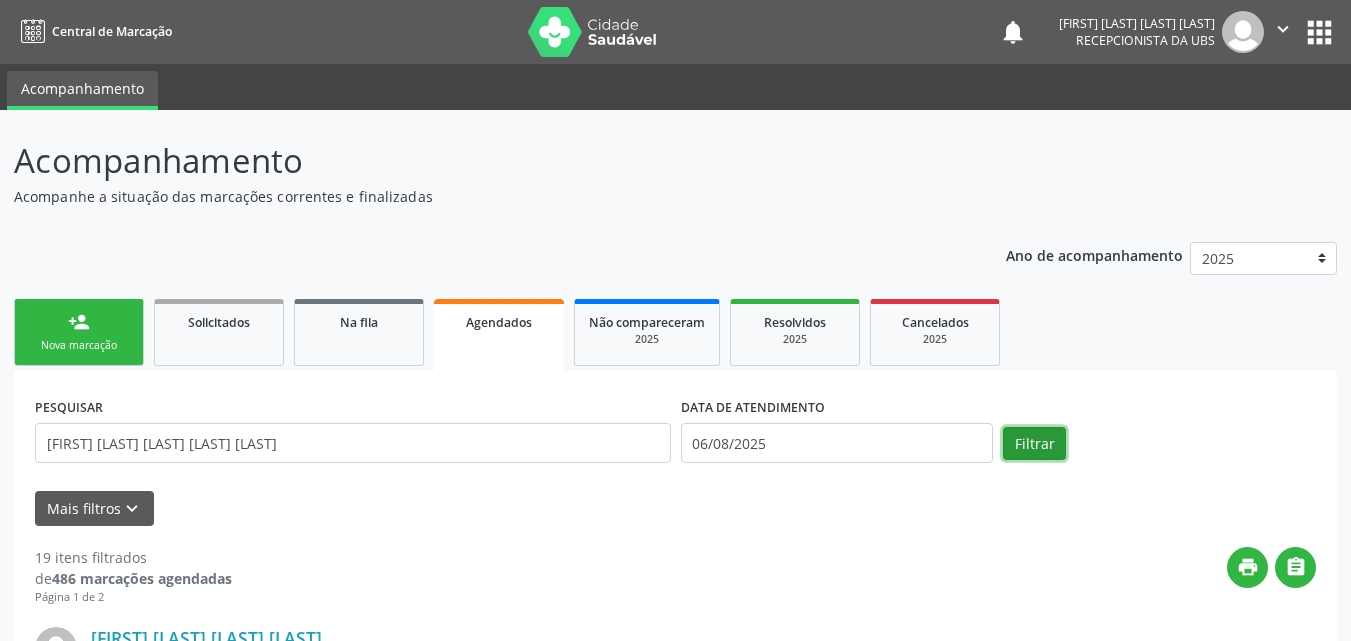 click on "Filtrar" at bounding box center [1034, 444] 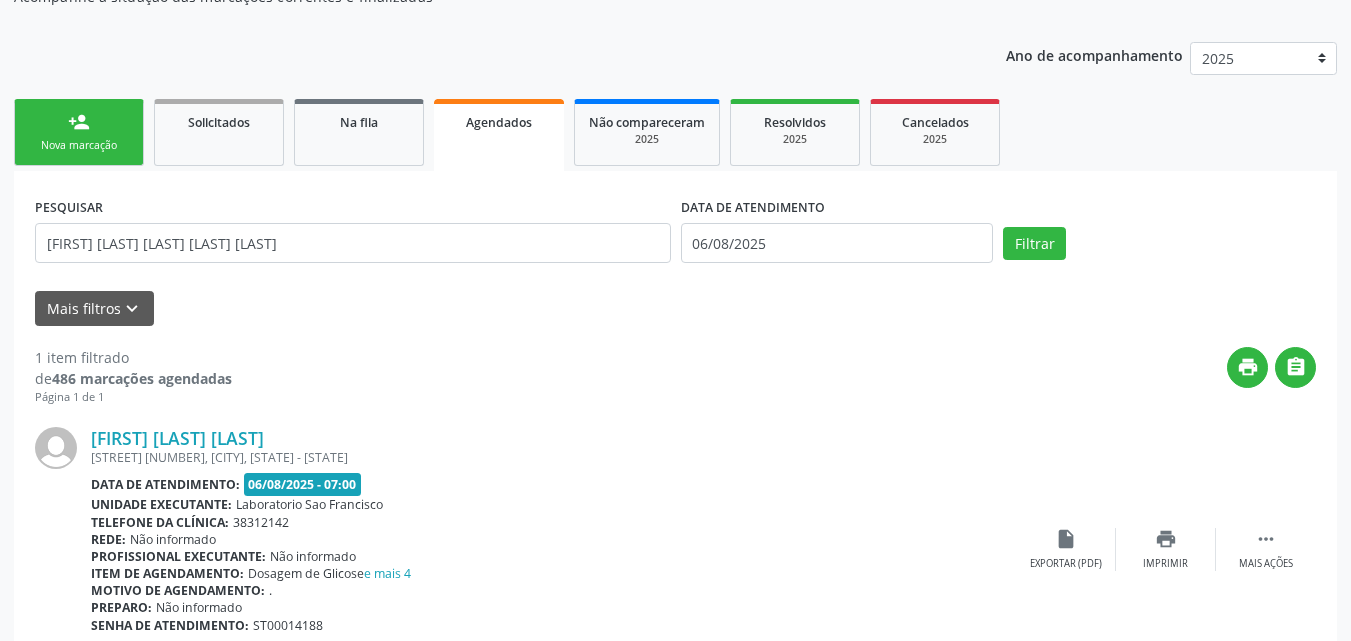 scroll, scrollTop: 287, scrollLeft: 0, axis: vertical 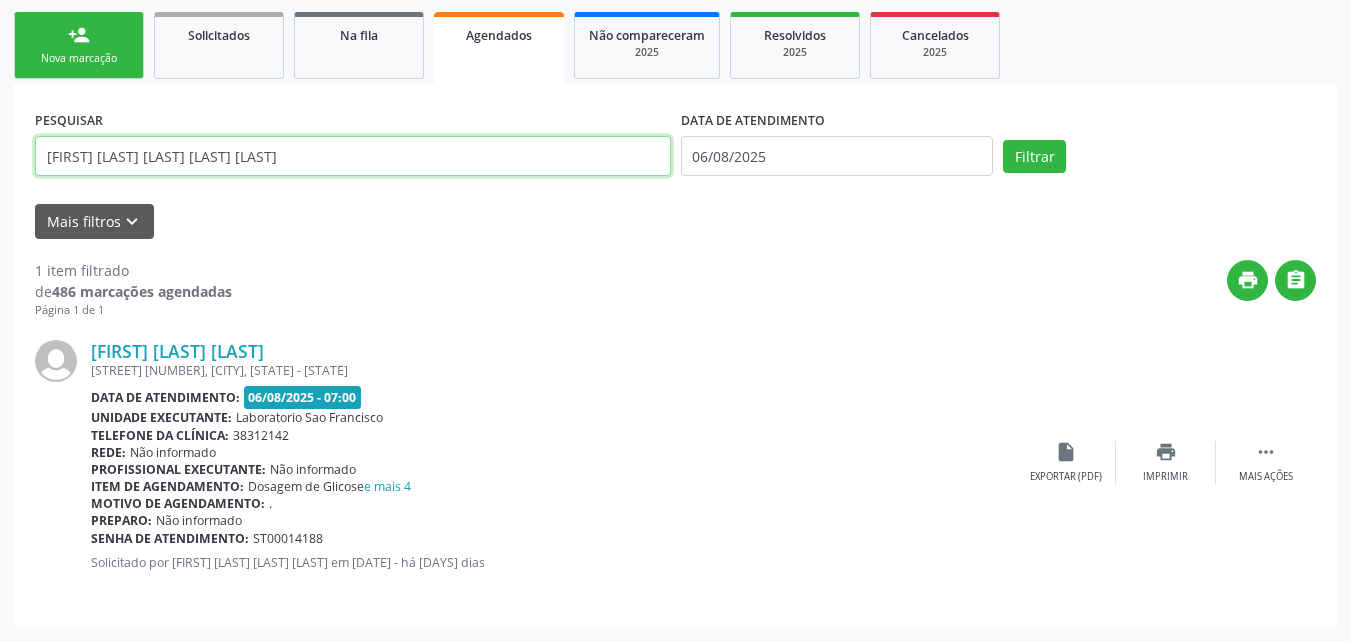 click on "MARIA DE FATIMA PEREIRA" at bounding box center [353, 156] 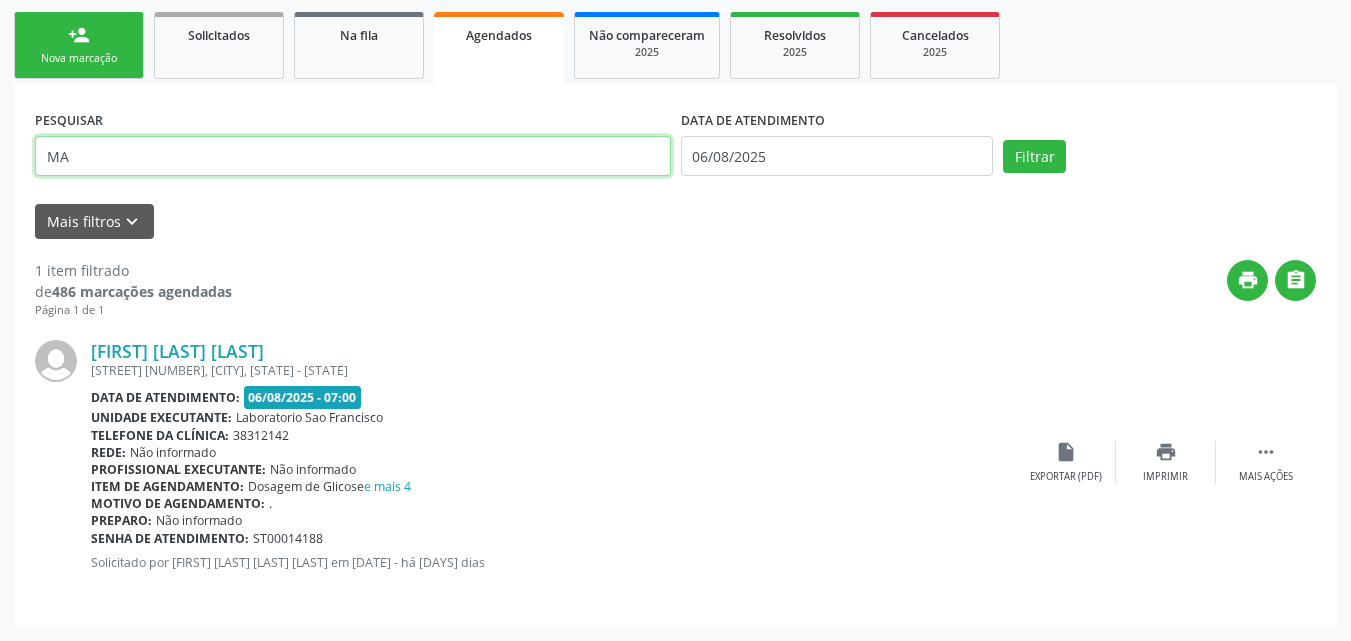 type on "M" 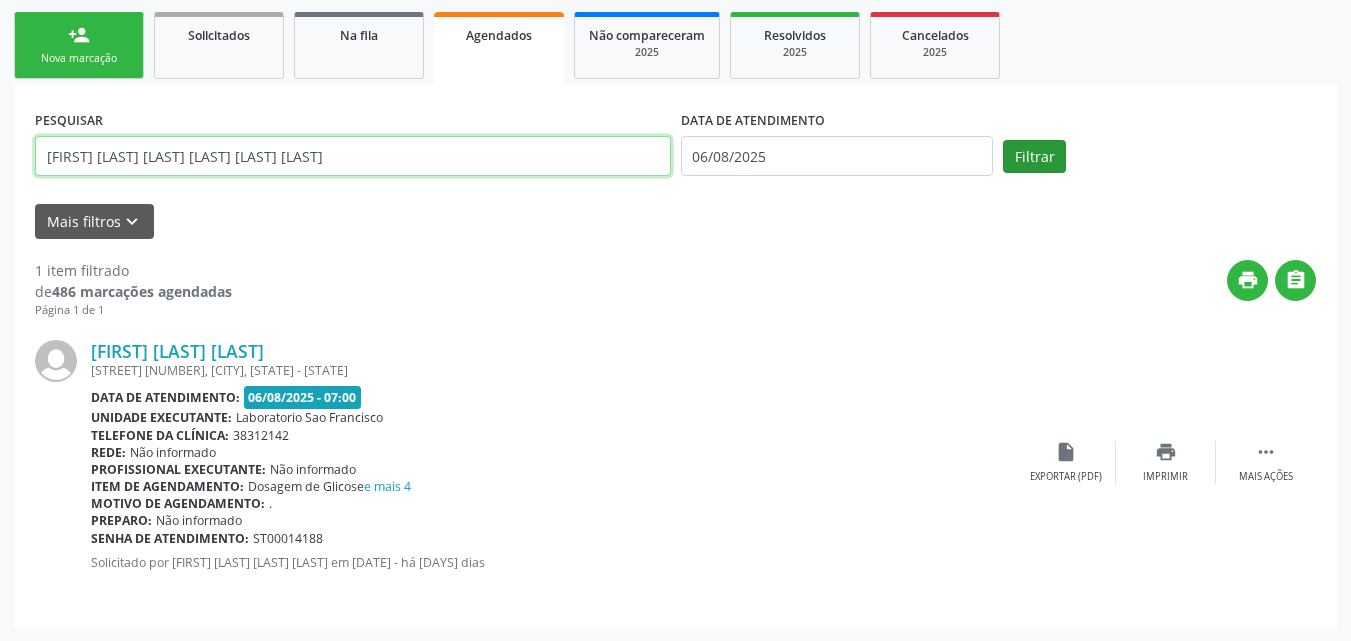 type on "ALINE JESSICA ABILIO DE SOUSA" 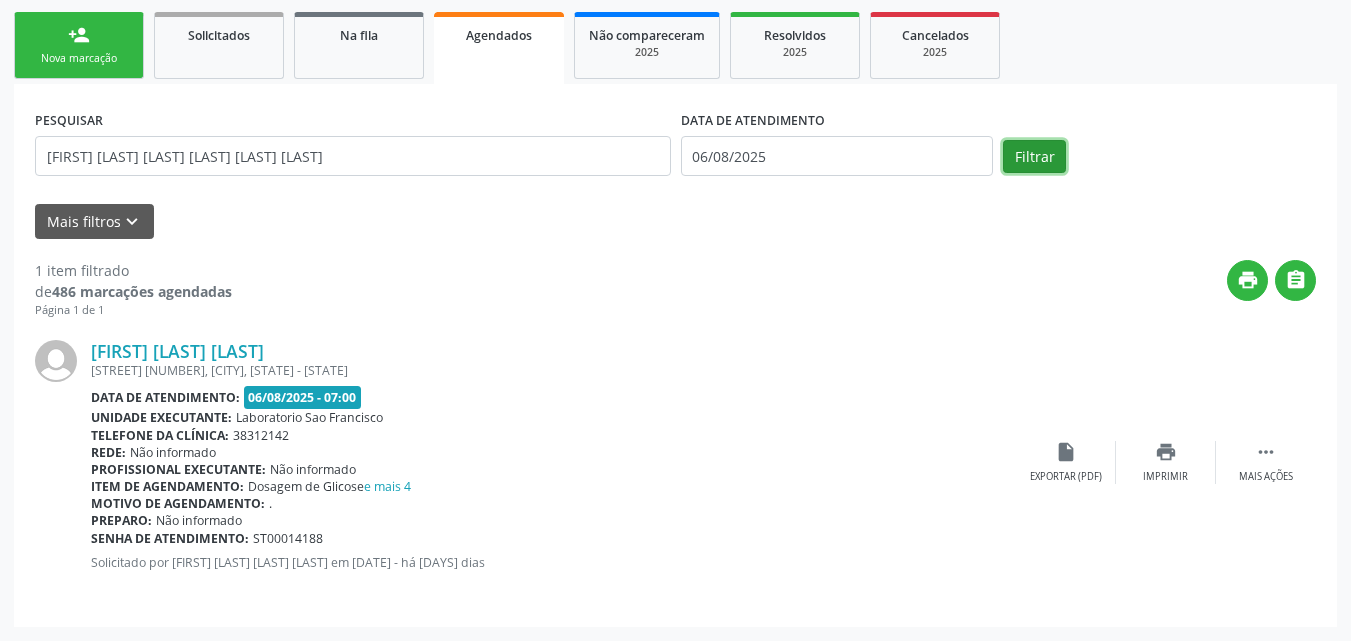 click on "Filtrar" at bounding box center [1034, 157] 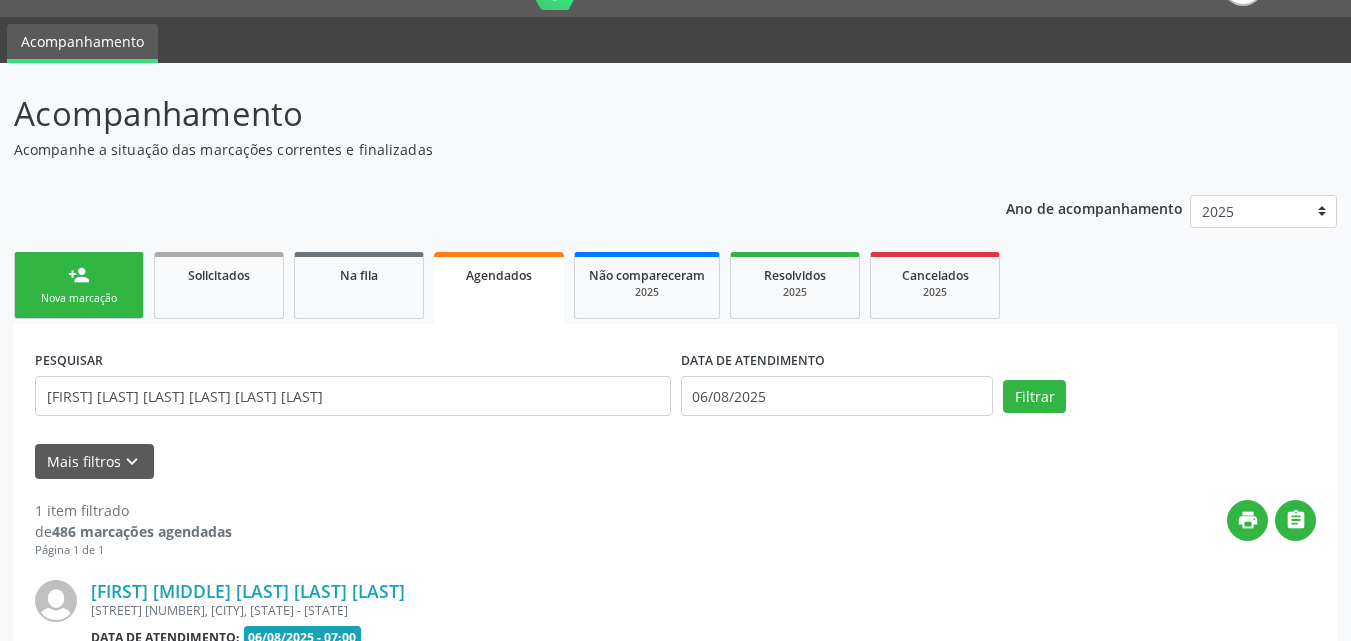 scroll, scrollTop: 287, scrollLeft: 0, axis: vertical 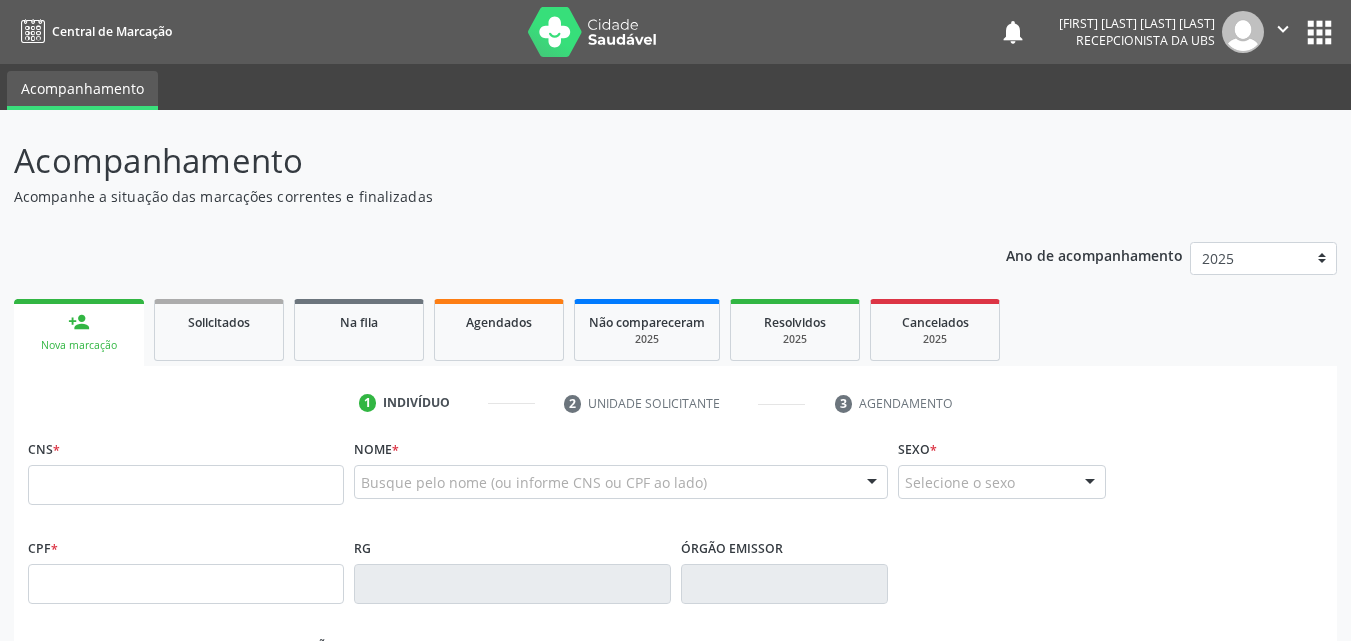 click at bounding box center (186, 485) 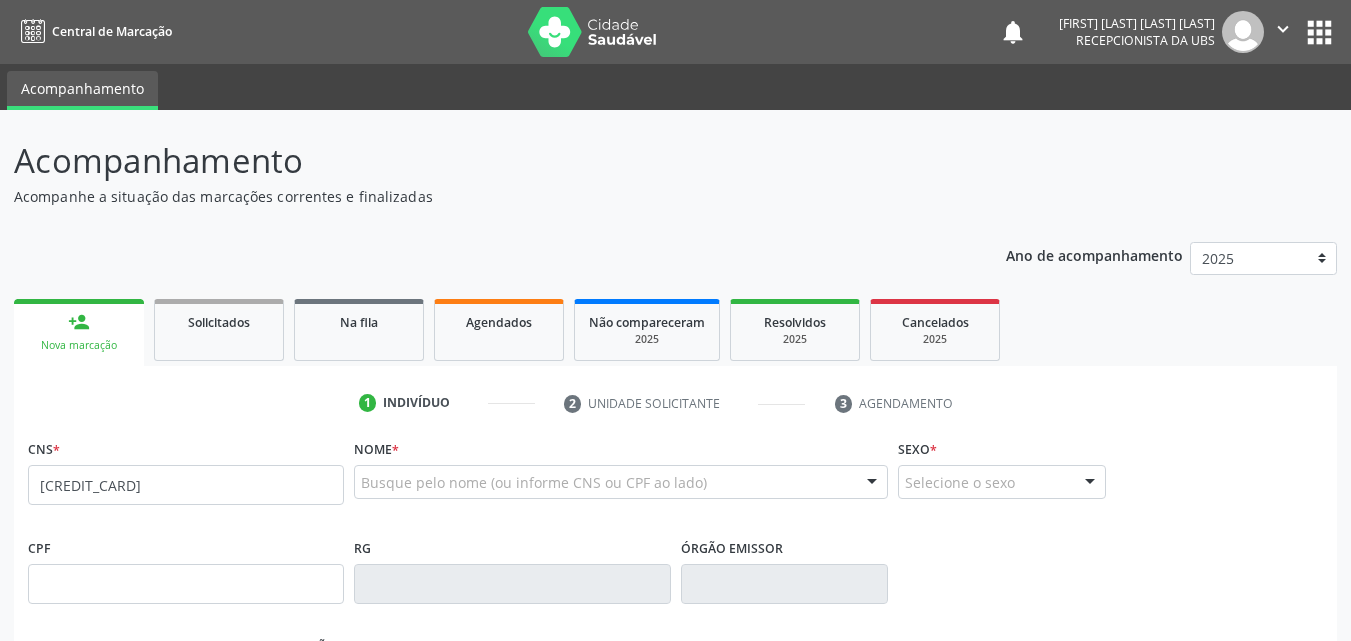 type on "[CREDIT_CARD]" 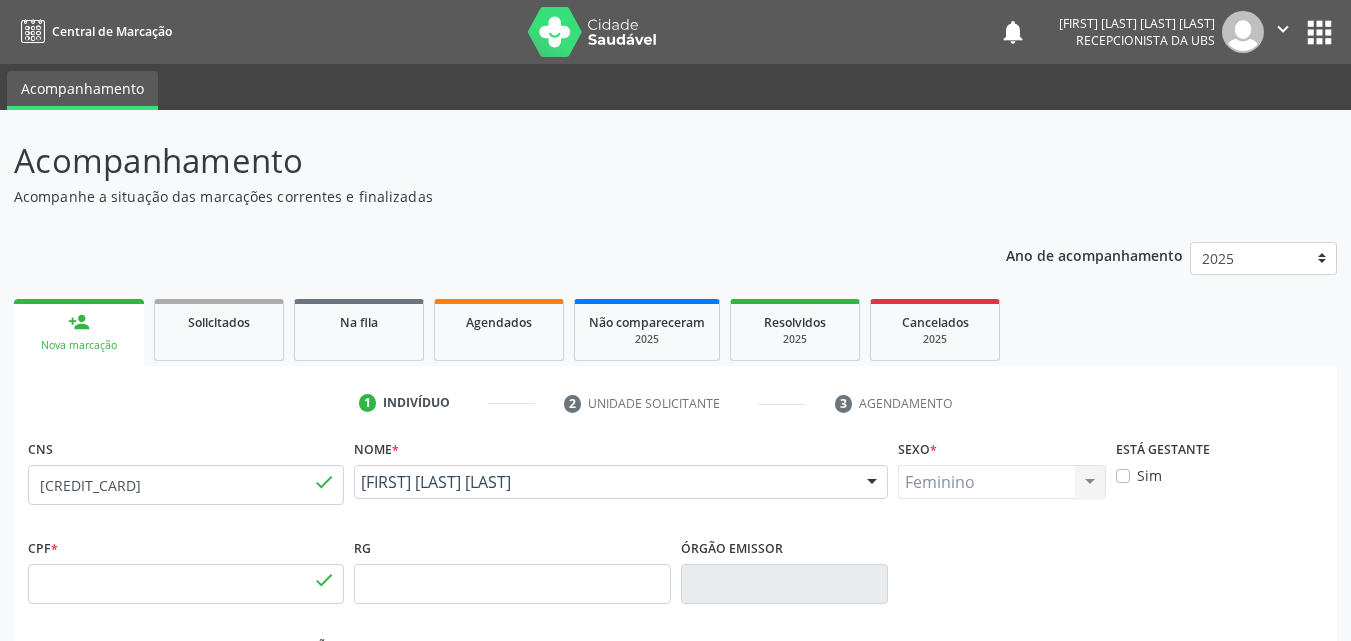 type on "[CPF]" 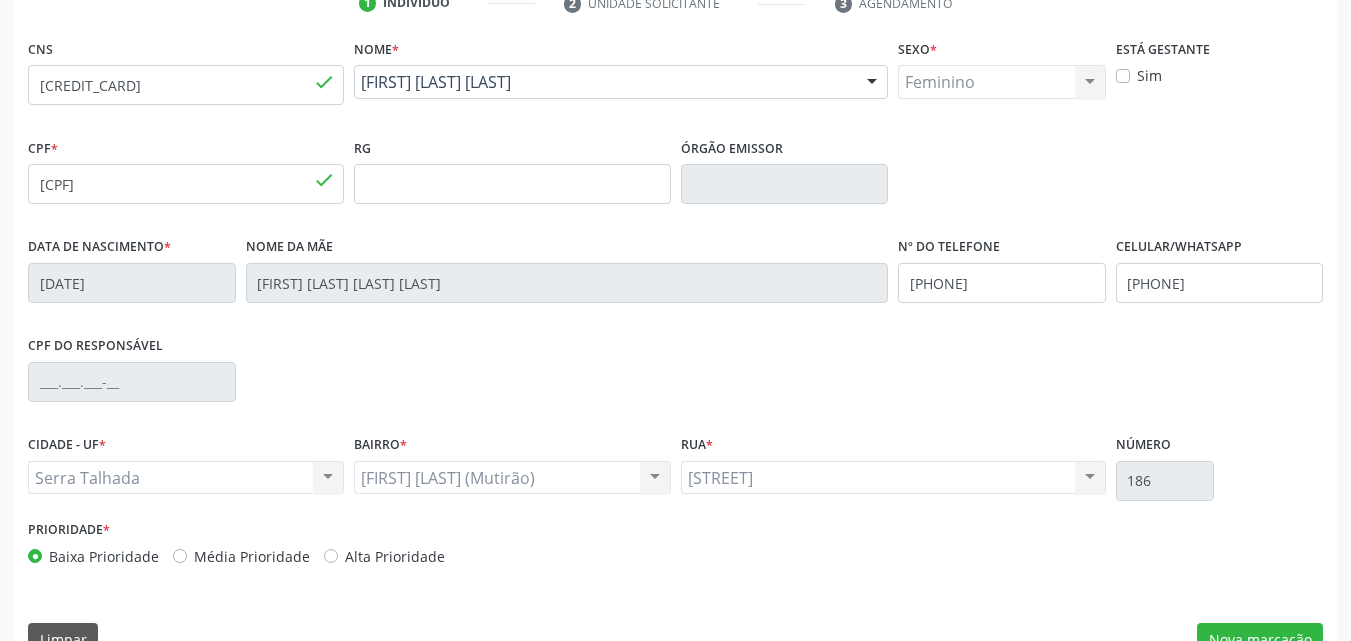 scroll, scrollTop: 443, scrollLeft: 0, axis: vertical 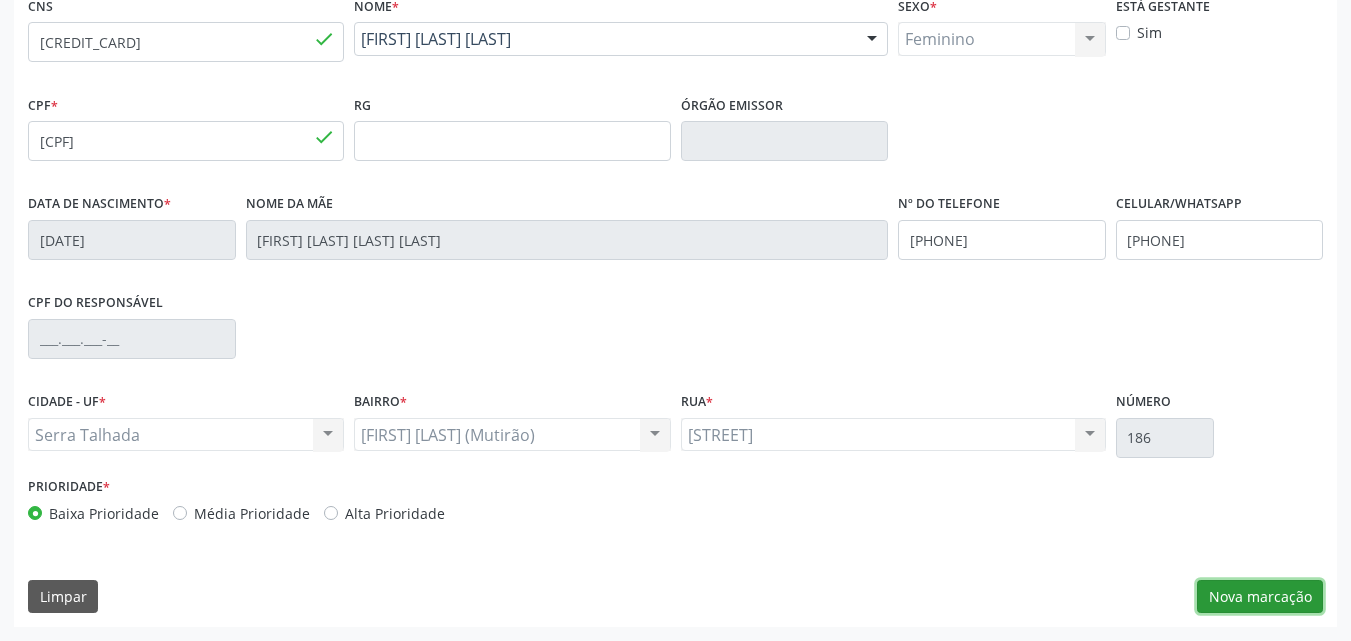 click on "Nova marcação" at bounding box center [1260, 597] 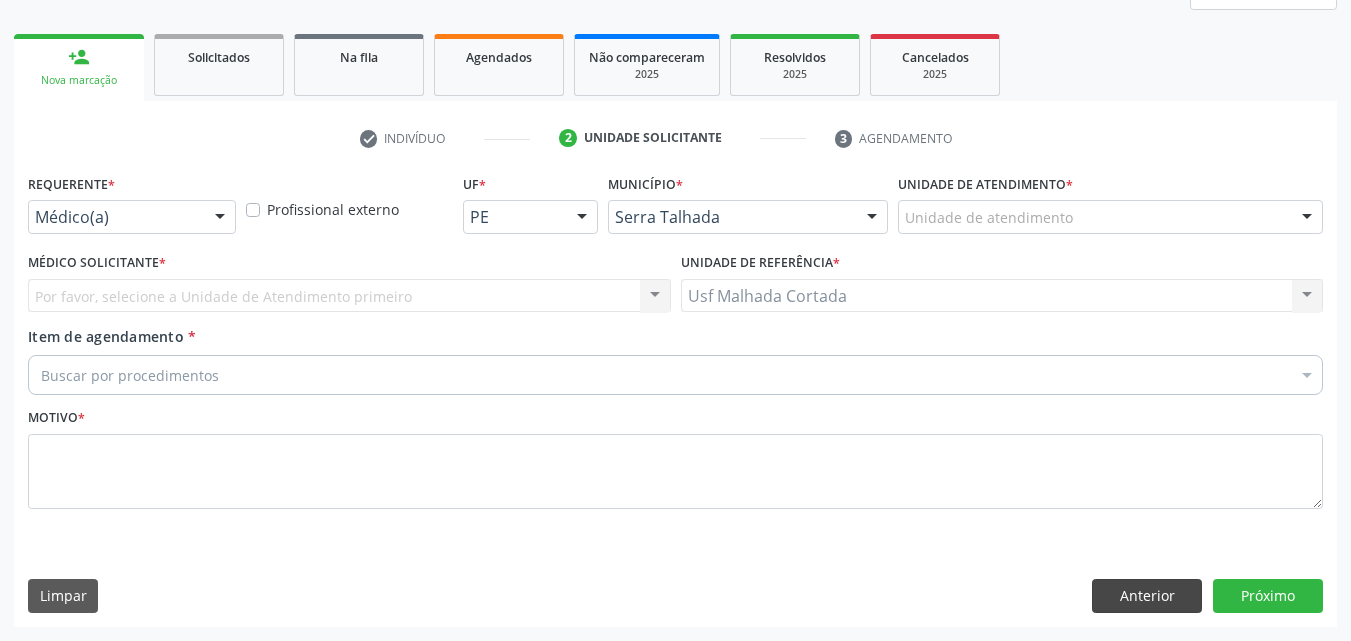 scroll, scrollTop: 265, scrollLeft: 0, axis: vertical 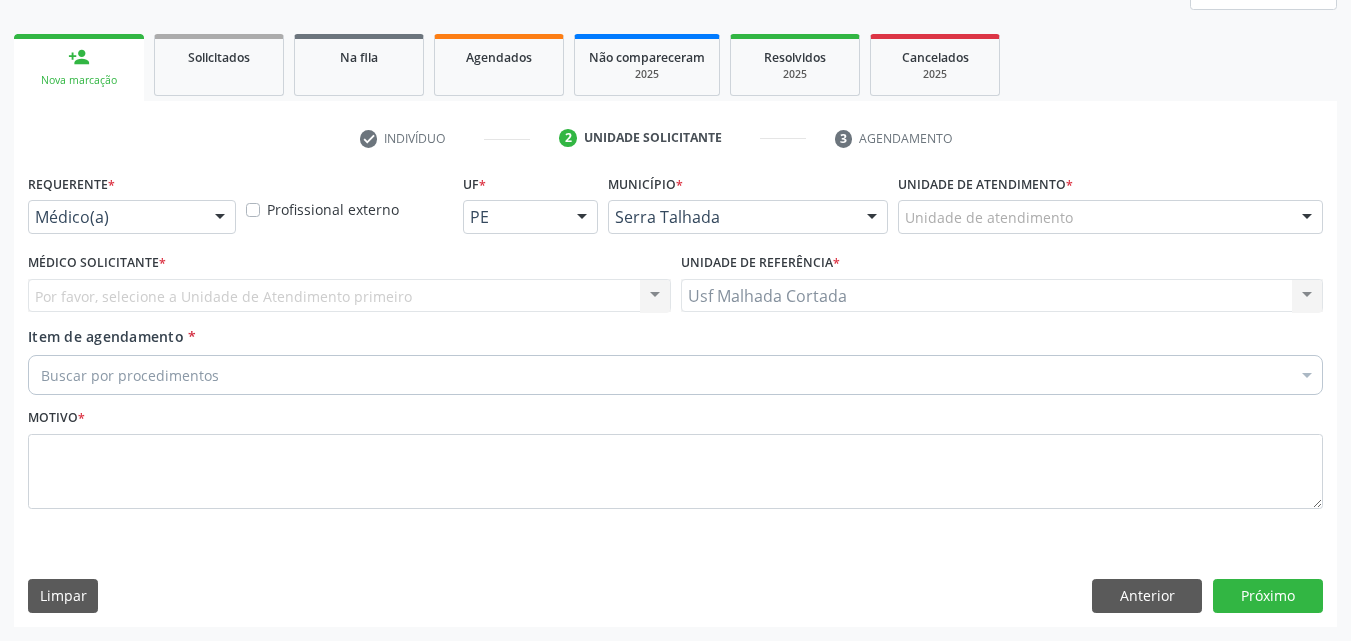 click at bounding box center (220, 218) 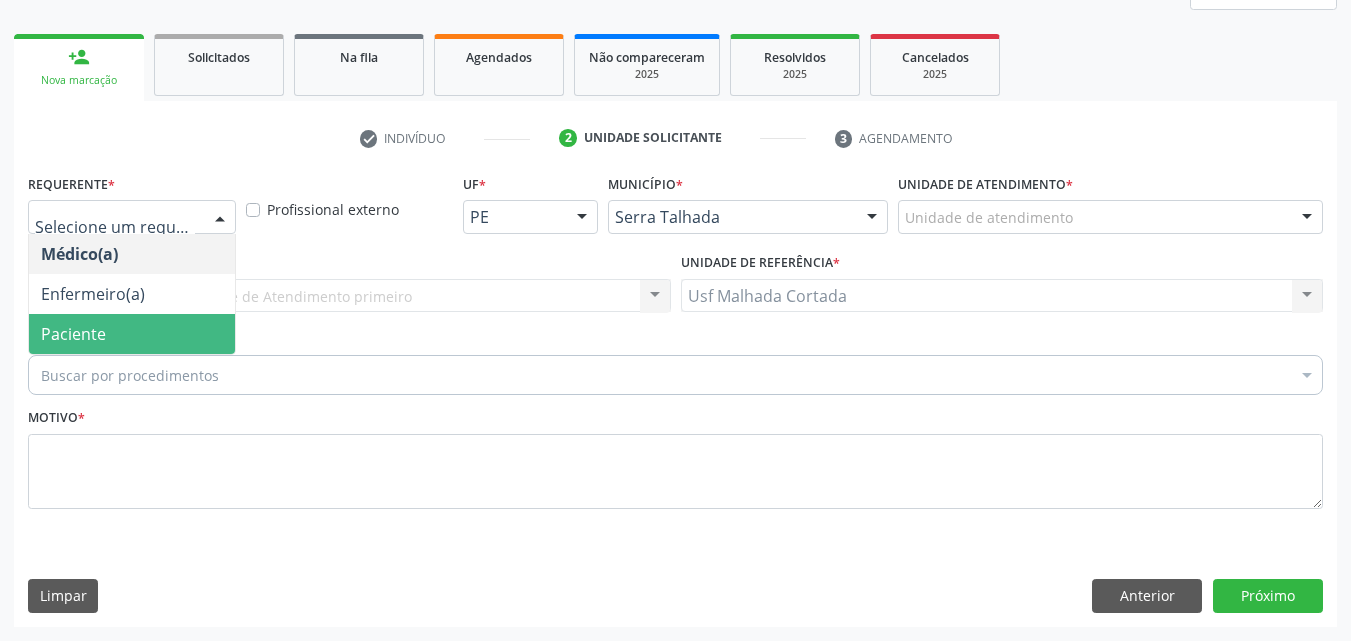 drag, startPoint x: 145, startPoint y: 326, endPoint x: 209, endPoint y: 334, distance: 64.49806 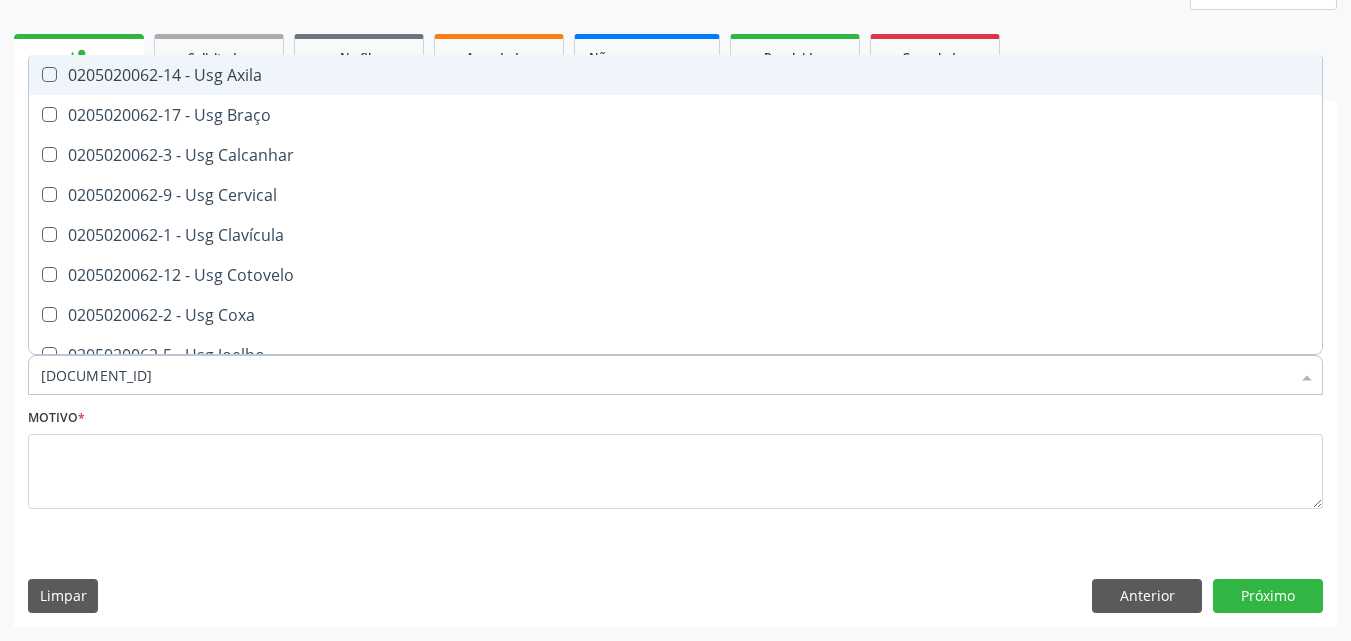 type on "[DOCUMENT_ID]" 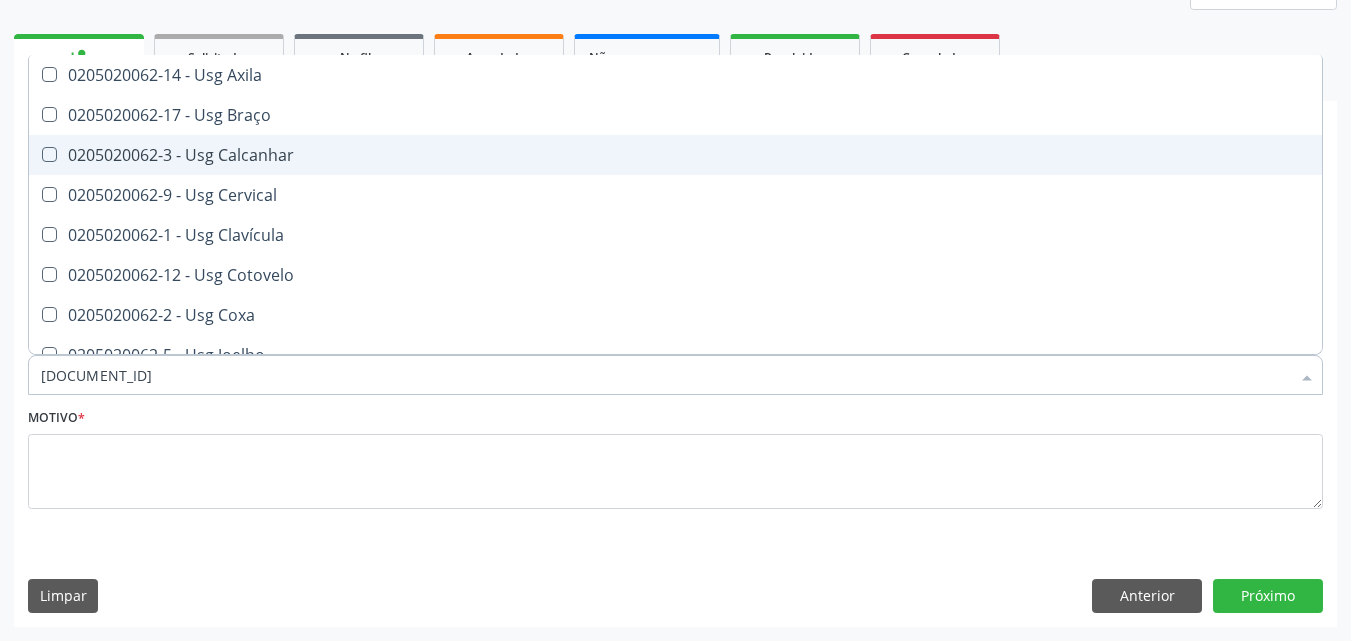 scroll, scrollTop: 100, scrollLeft: 0, axis: vertical 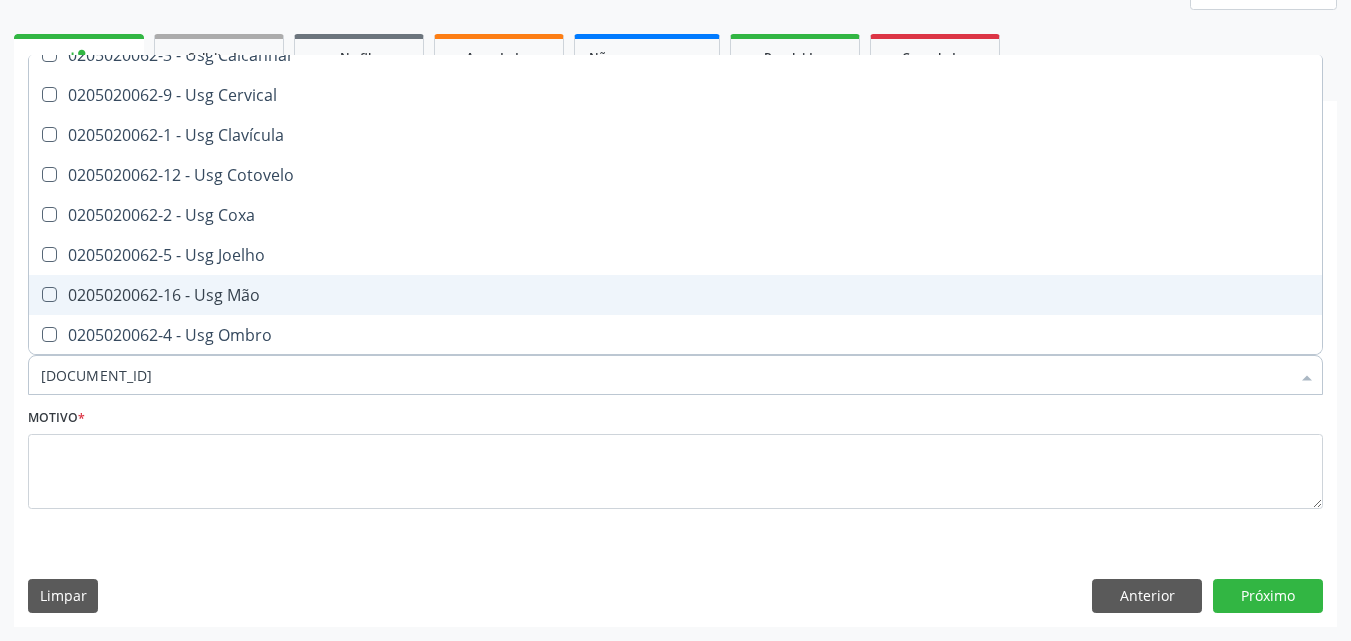click on "0205020062-16 - Usg Mão" at bounding box center [675, 295] 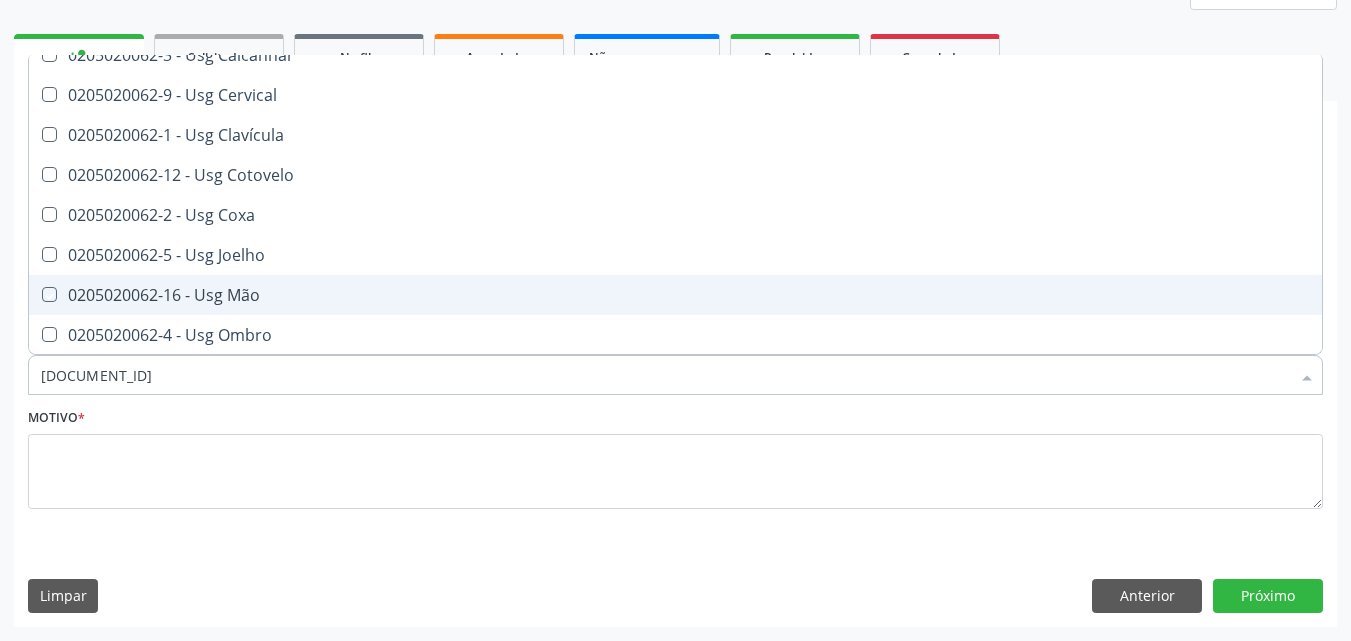 checkbox on "true" 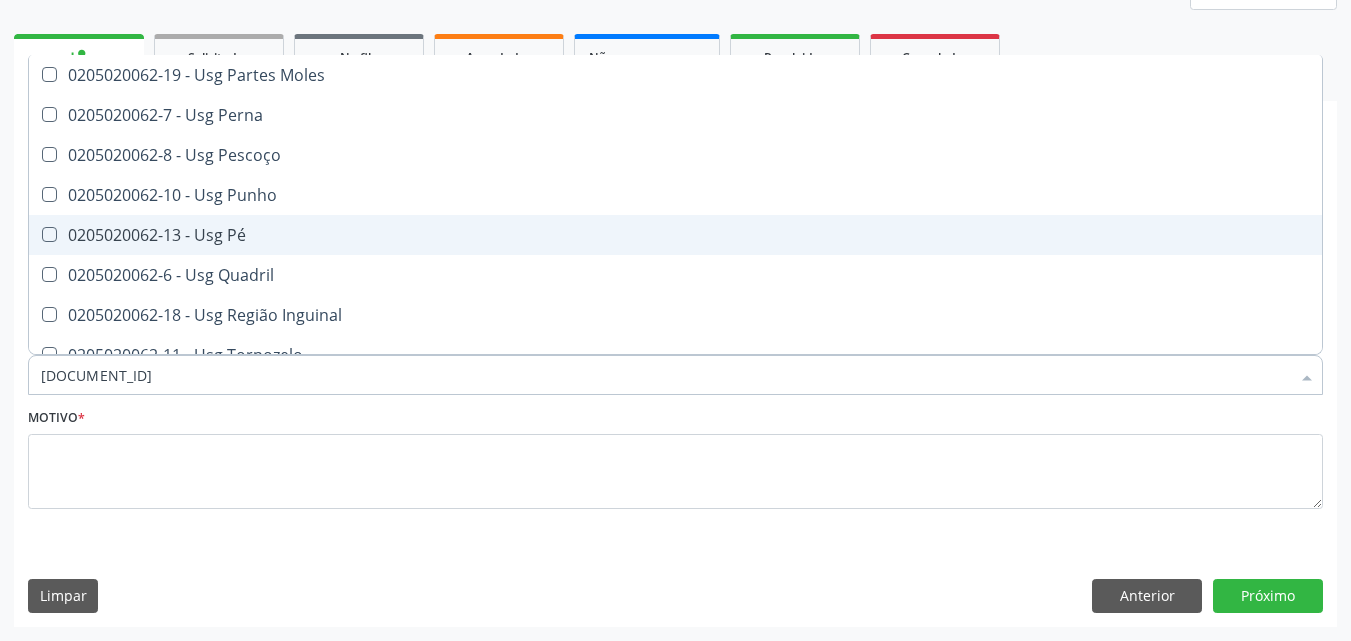 scroll, scrollTop: 461, scrollLeft: 0, axis: vertical 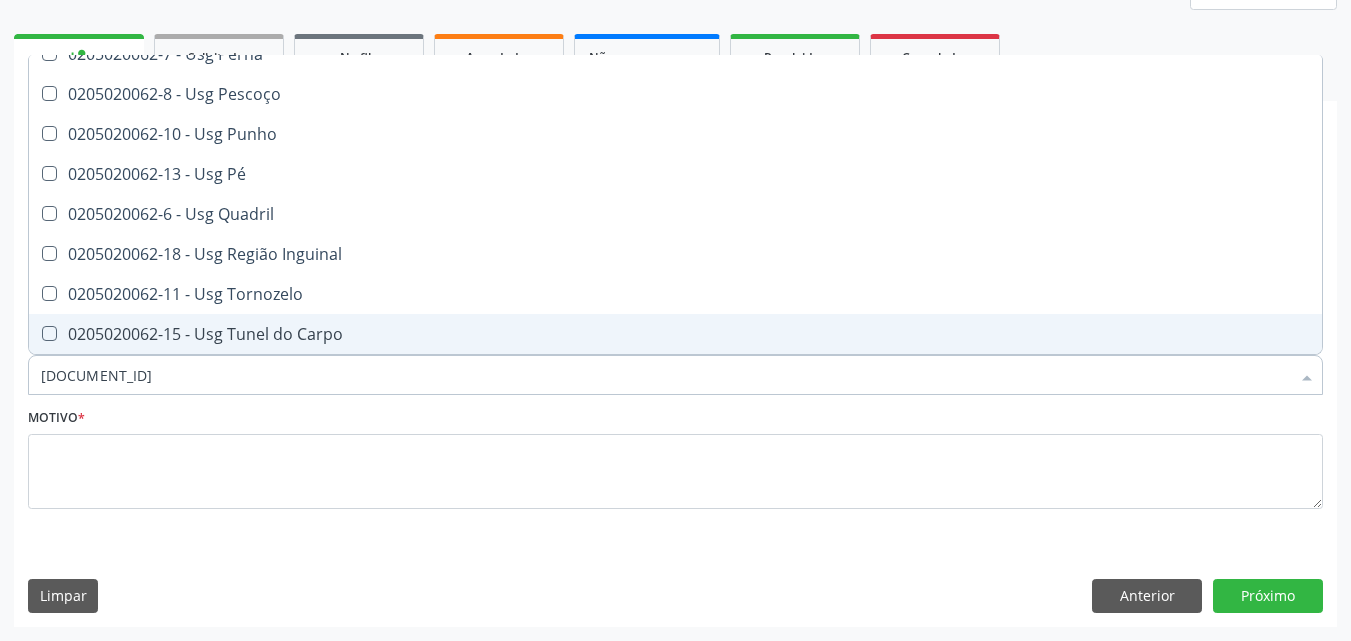 click at bounding box center (49, 333) 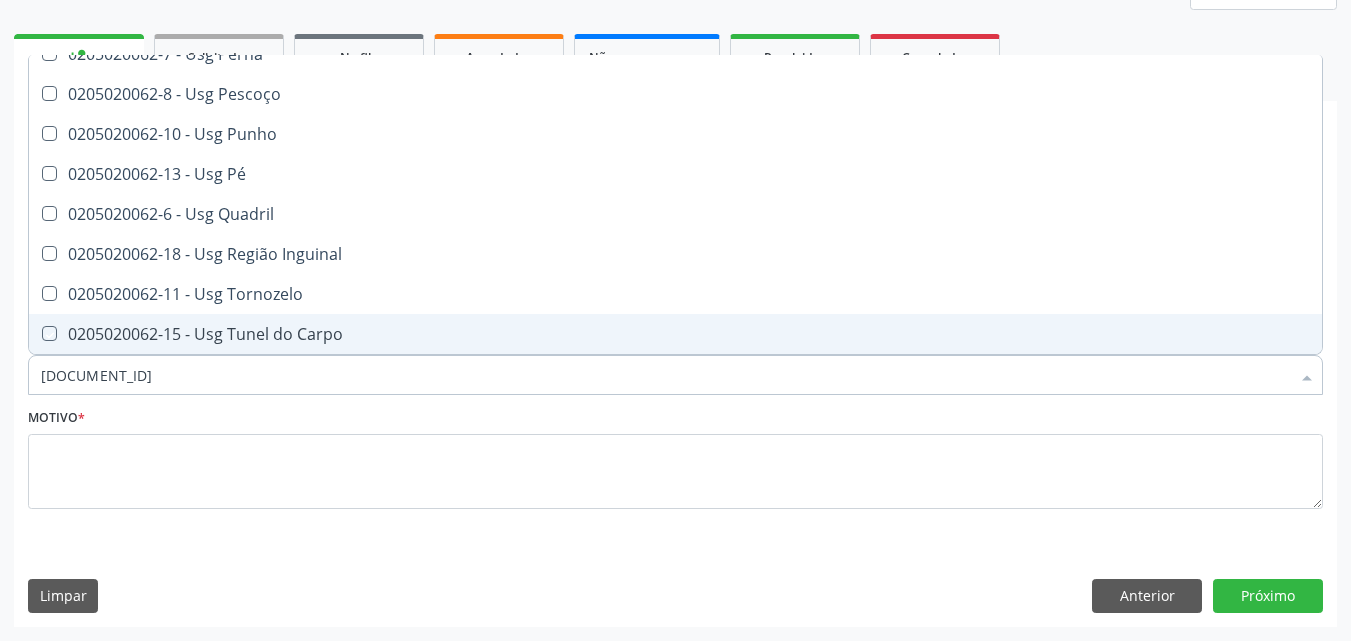 checkbox on "true" 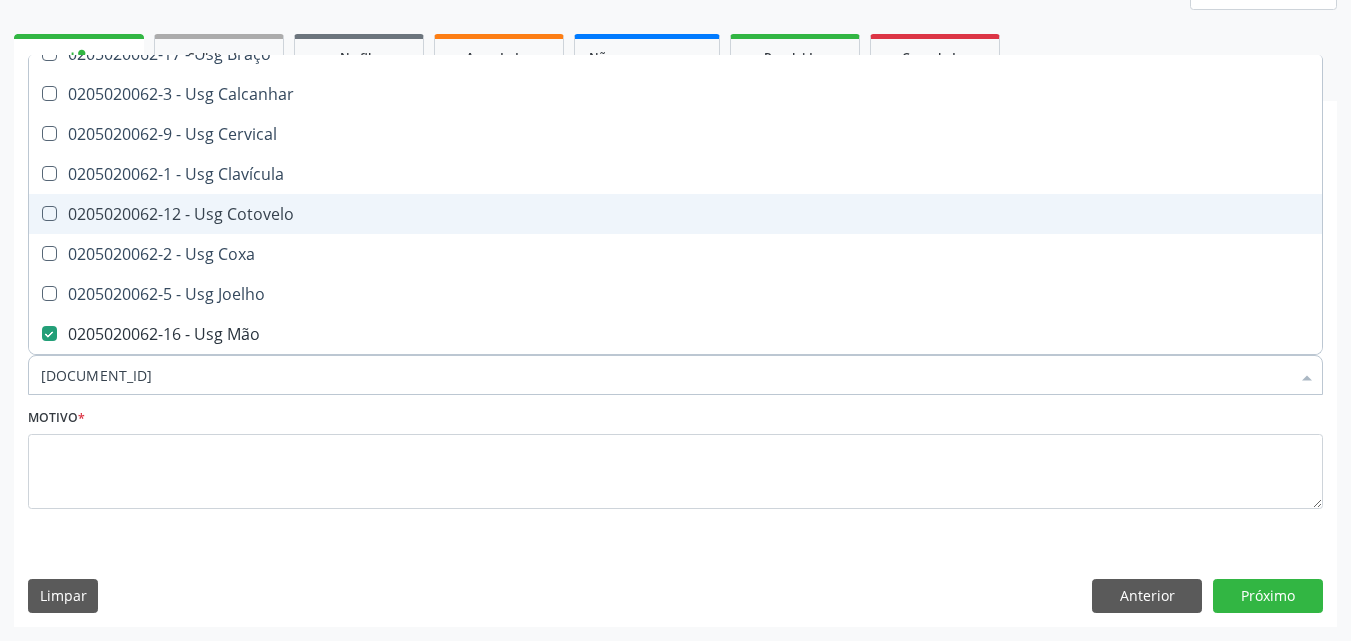 scroll, scrollTop: 0, scrollLeft: 0, axis: both 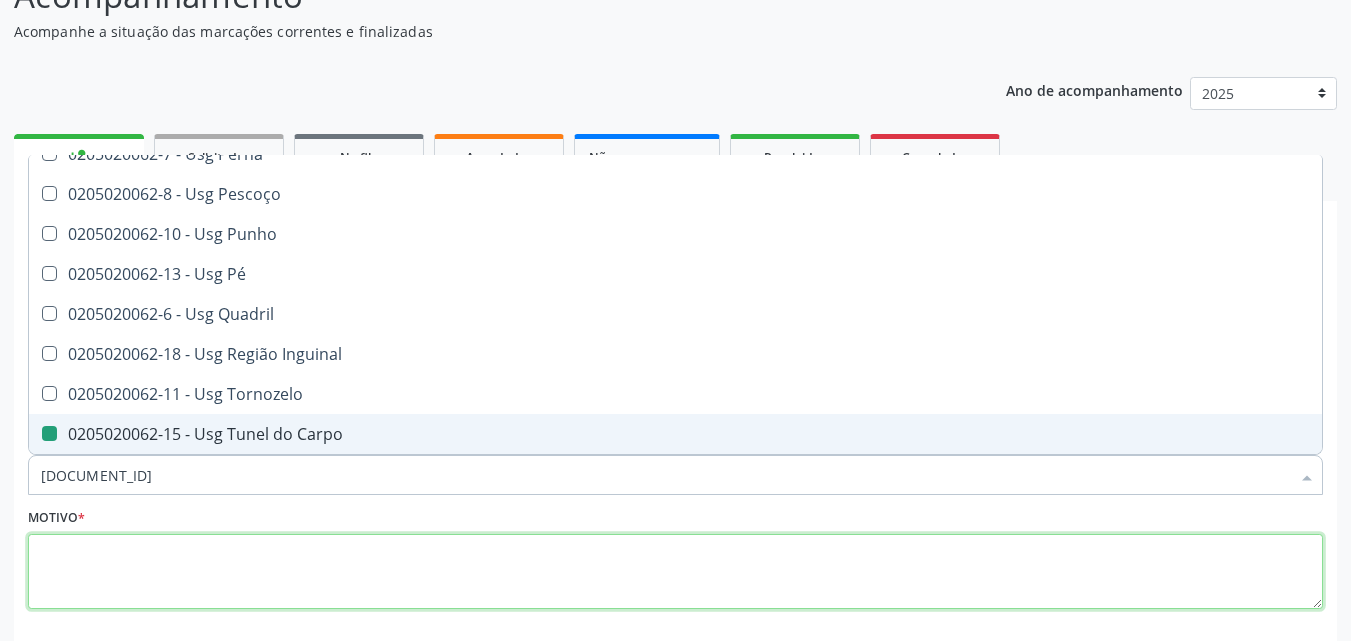 click at bounding box center [675, 572] 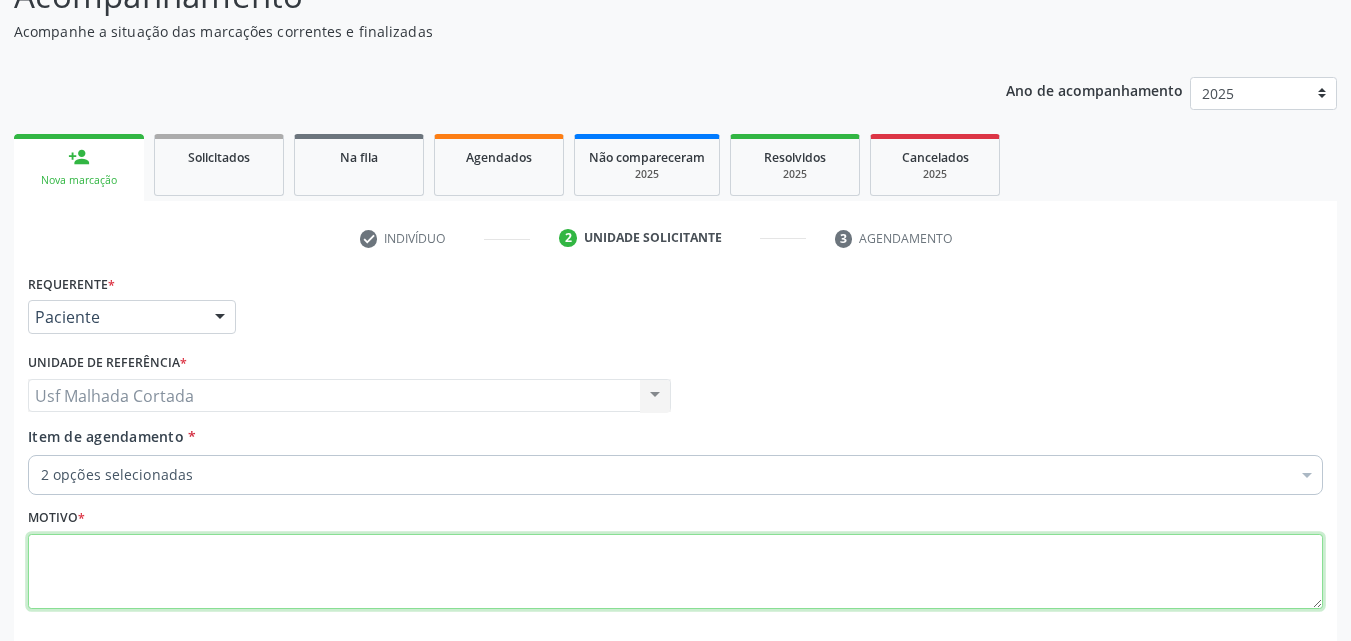 scroll, scrollTop: 0, scrollLeft: 0, axis: both 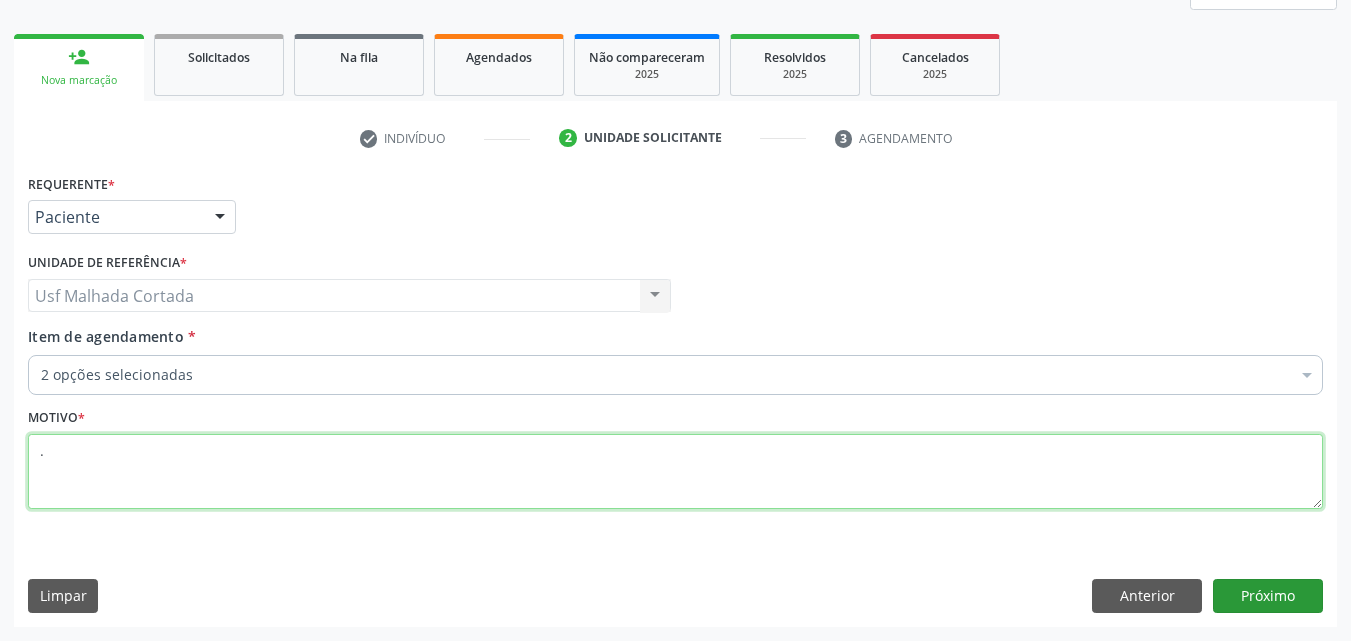 type on "." 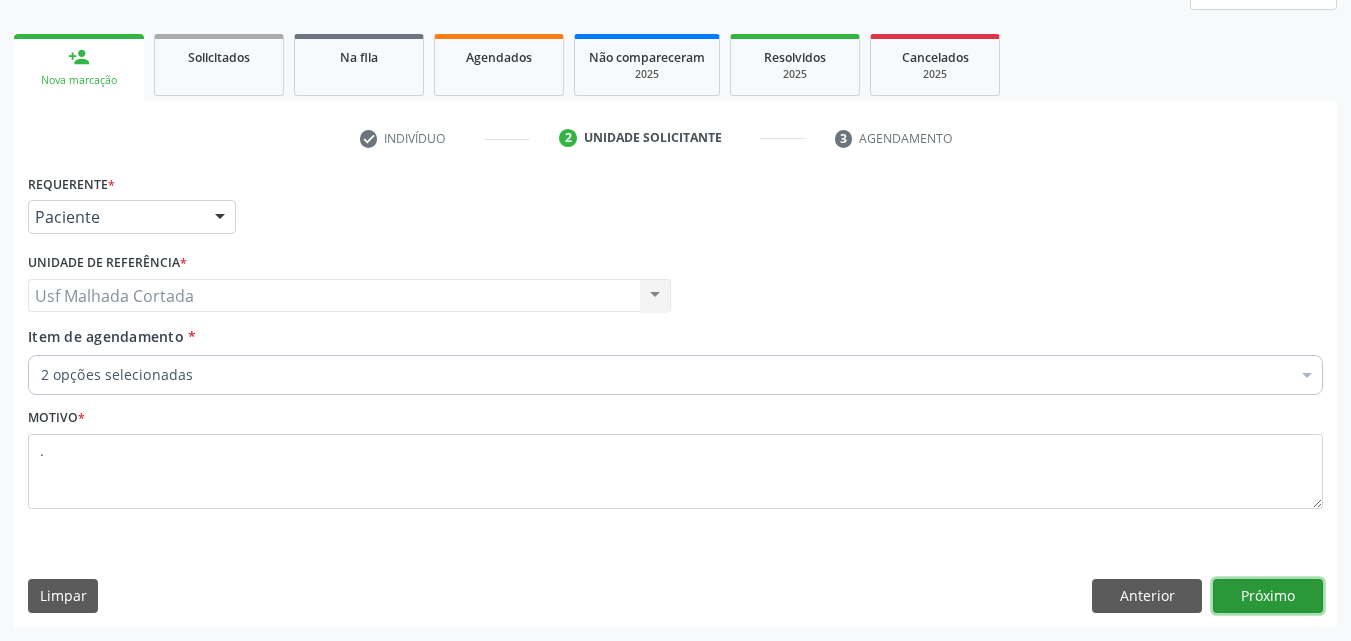 drag, startPoint x: 1275, startPoint y: 593, endPoint x: 1268, endPoint y: 605, distance: 13.892444 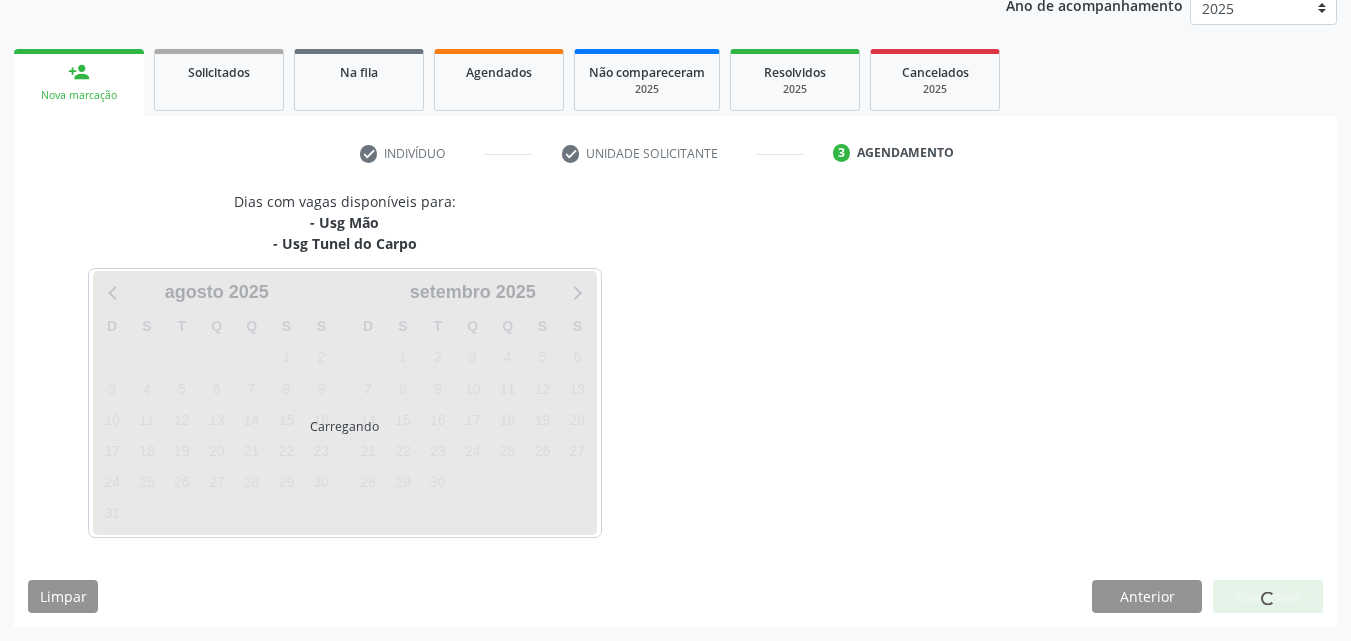 scroll, scrollTop: 250, scrollLeft: 0, axis: vertical 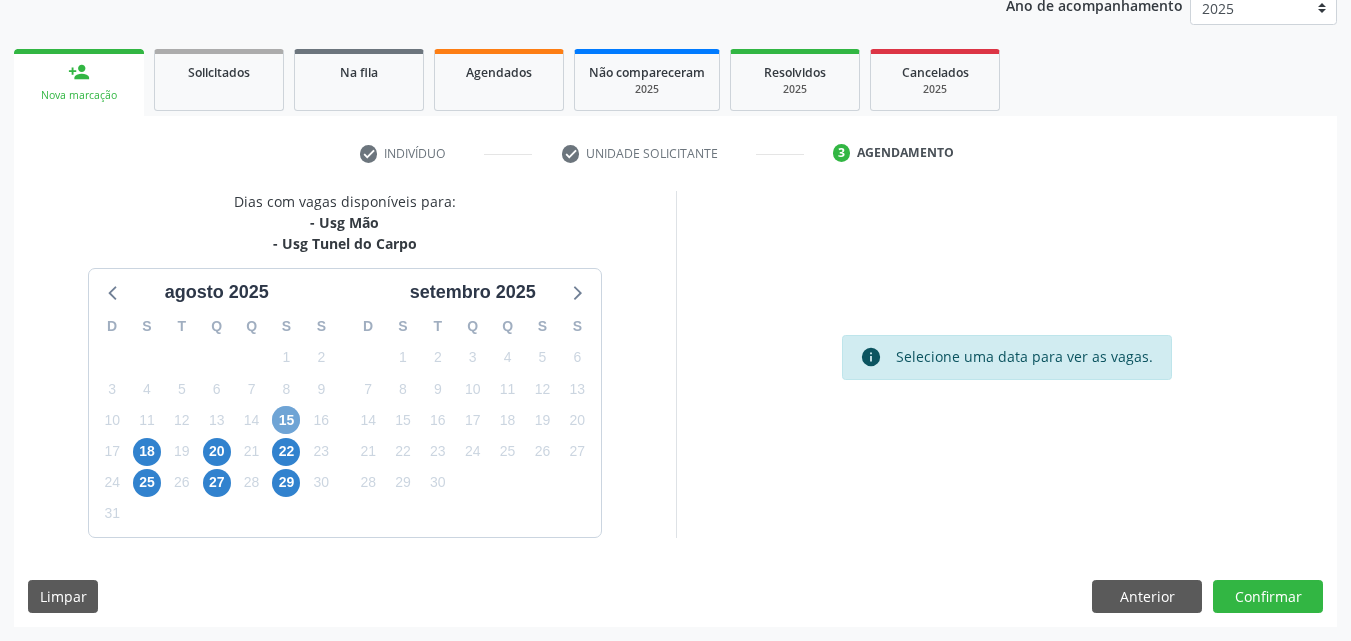 click on "15" at bounding box center [286, 420] 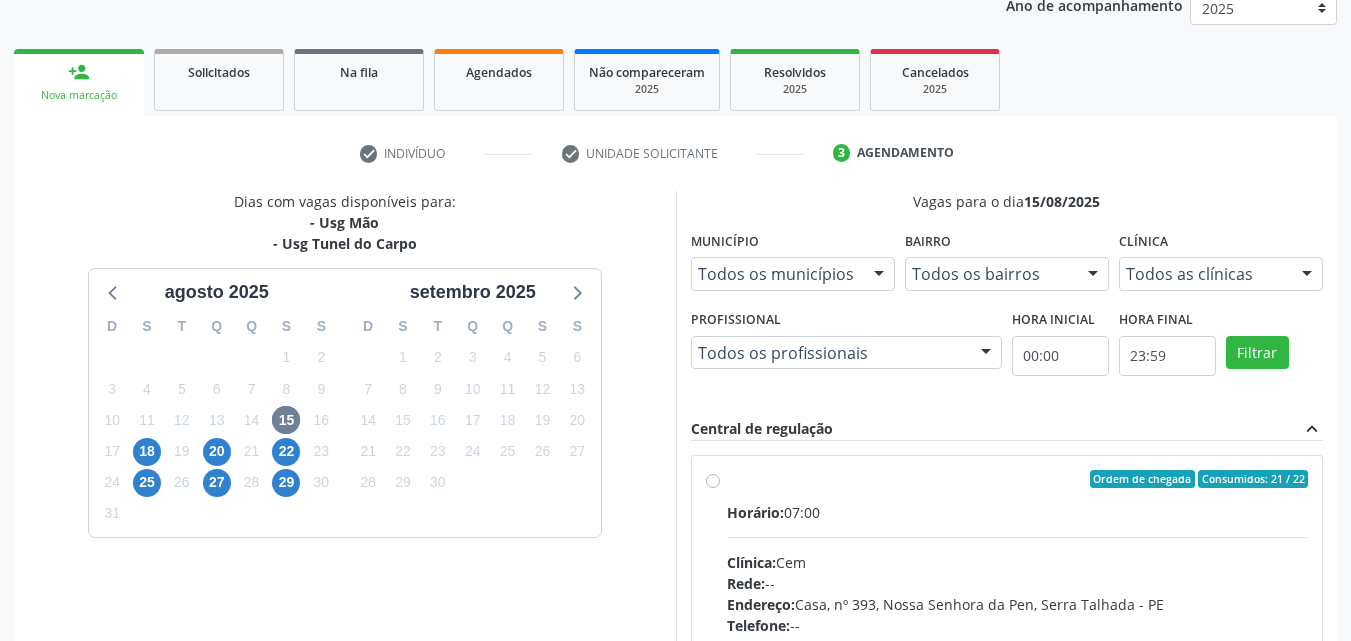 click on "Ordem de chegada
Consumidos: 21 / 22
Horário:   07:00
Clínica:  Cem
Rede:
--
Endereço:   Casa, nº 393, Nossa Senhora da Pen, [CITY] - [STATE]
Telefone:   --
Profissional:
[FIRST] [LAST] [LAST]
Informações adicionais sobre o atendimento
Idade de atendimento:
de 0 a 120 anos
Gênero(s) atendido(s):
Masculino e Feminino
Informações adicionais:
--" at bounding box center (1018, 623) 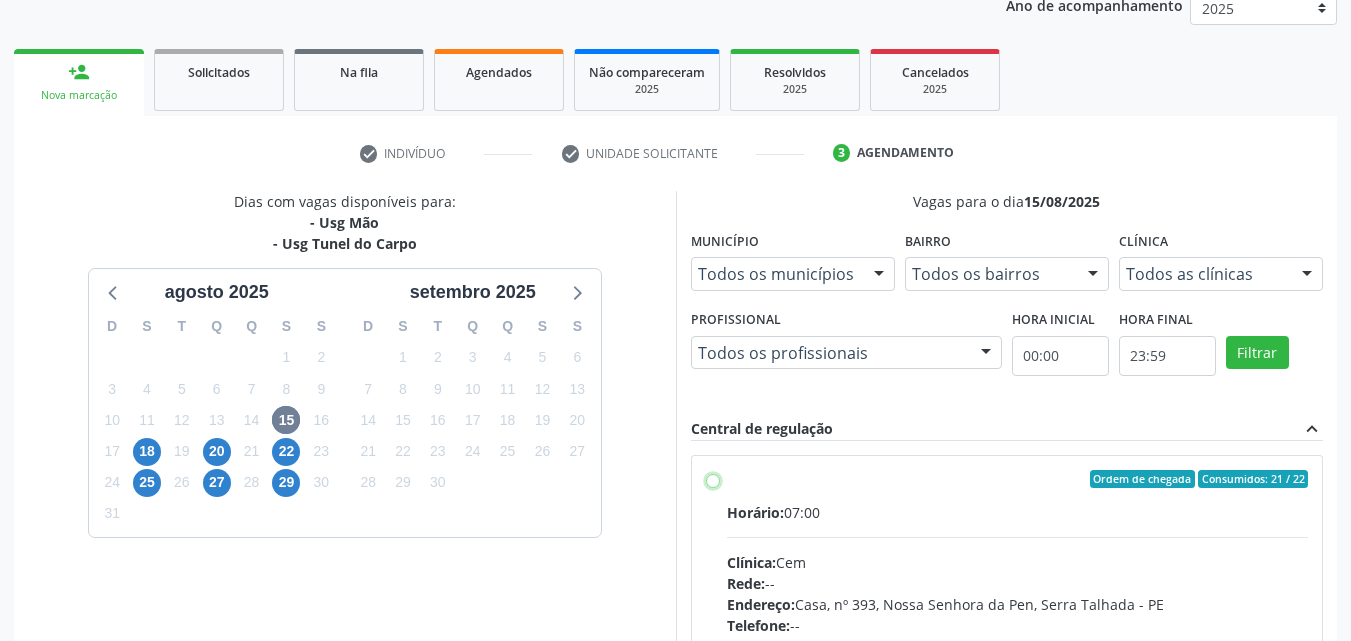 click on "Ordem de chegada
Consumidos: 21 / 22
Horário:   07:00
Clínica:  Cem
Rede:
--
Endereço:   Casa, nº 393, Nossa Senhora da Pen, [CITY] - [STATE]
Telefone:   --
Profissional:
[FIRST] [LAST] [LAST]
Informações adicionais sobre o atendimento
Idade de atendimento:
de 0 a 120 anos
Gênero(s) atendido(s):
Masculino e Feminino
Informações adicionais:
--" at bounding box center [713, 479] 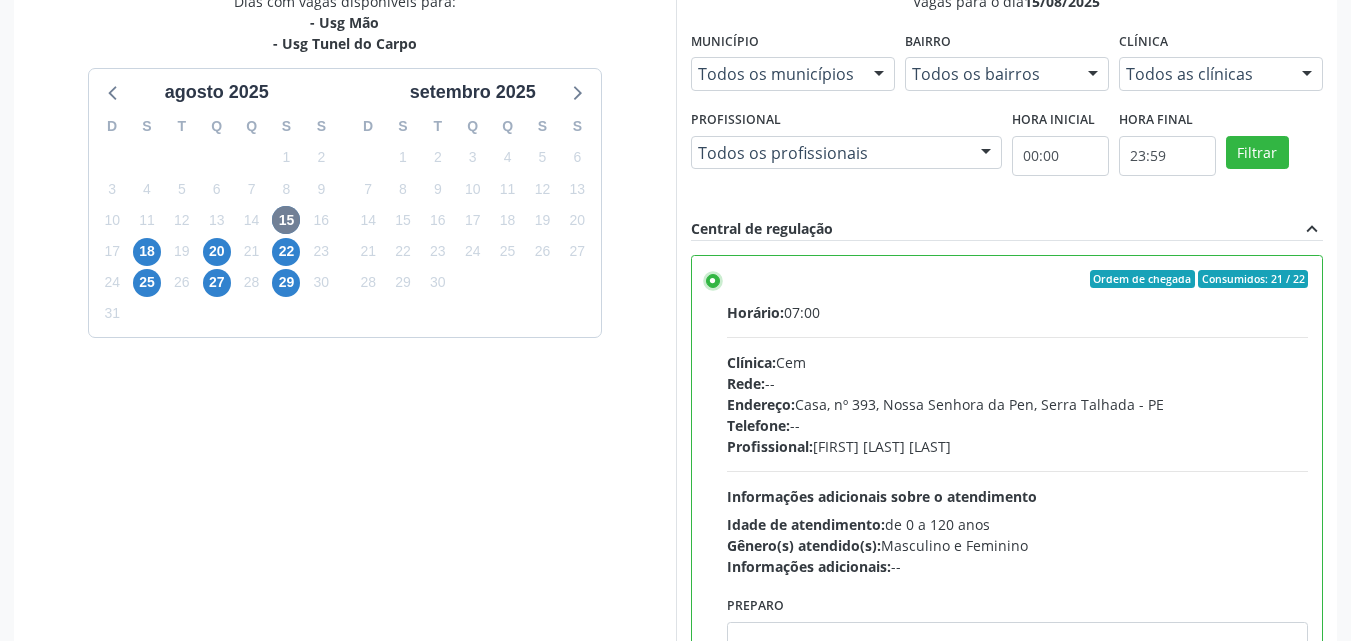 scroll, scrollTop: 554, scrollLeft: 0, axis: vertical 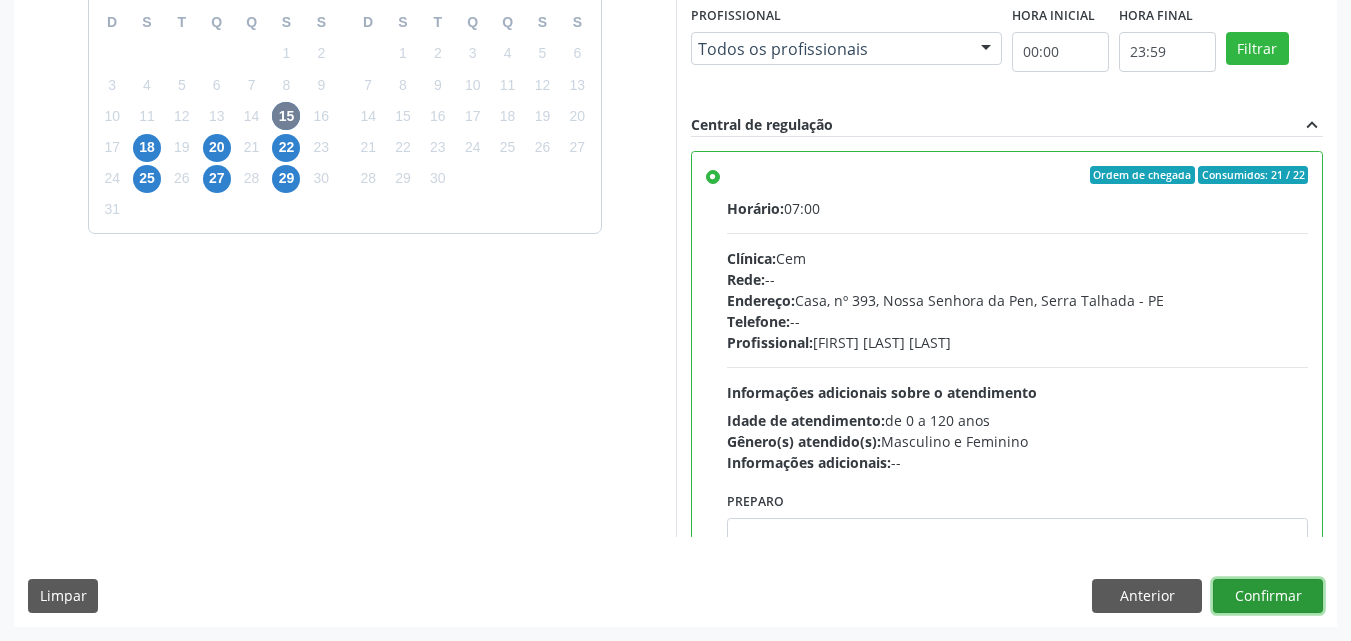 click on "Confirmar" at bounding box center (1268, 596) 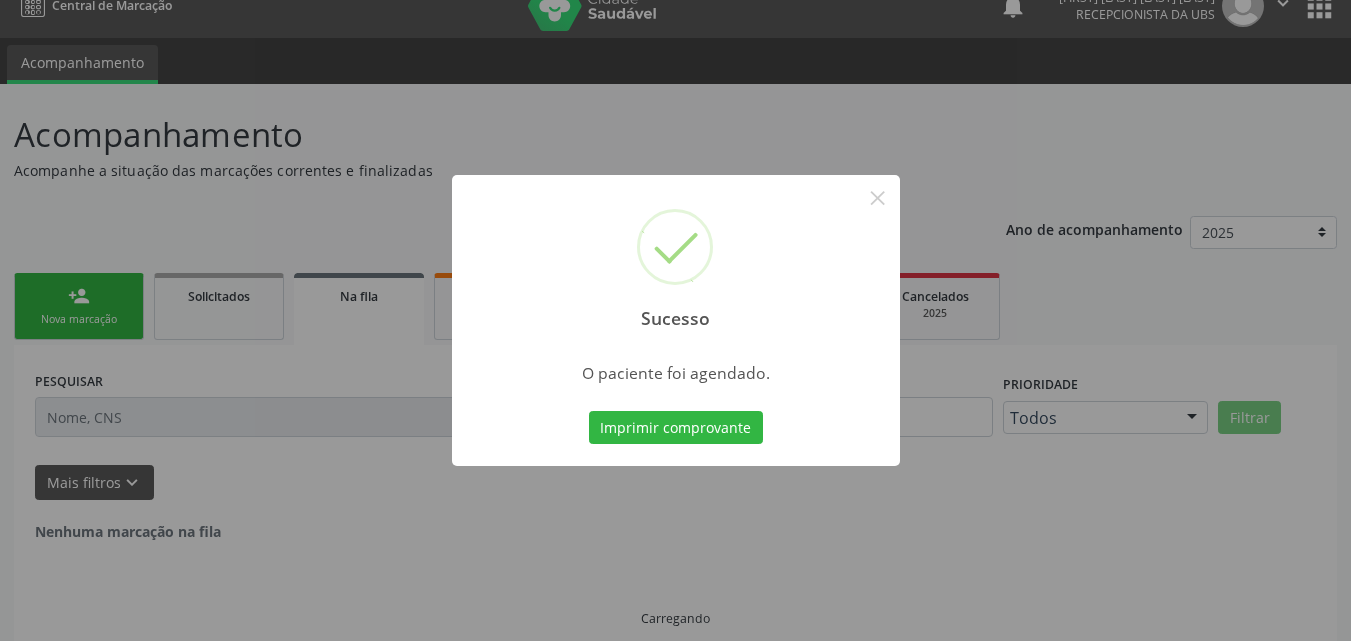 scroll, scrollTop: 0, scrollLeft: 0, axis: both 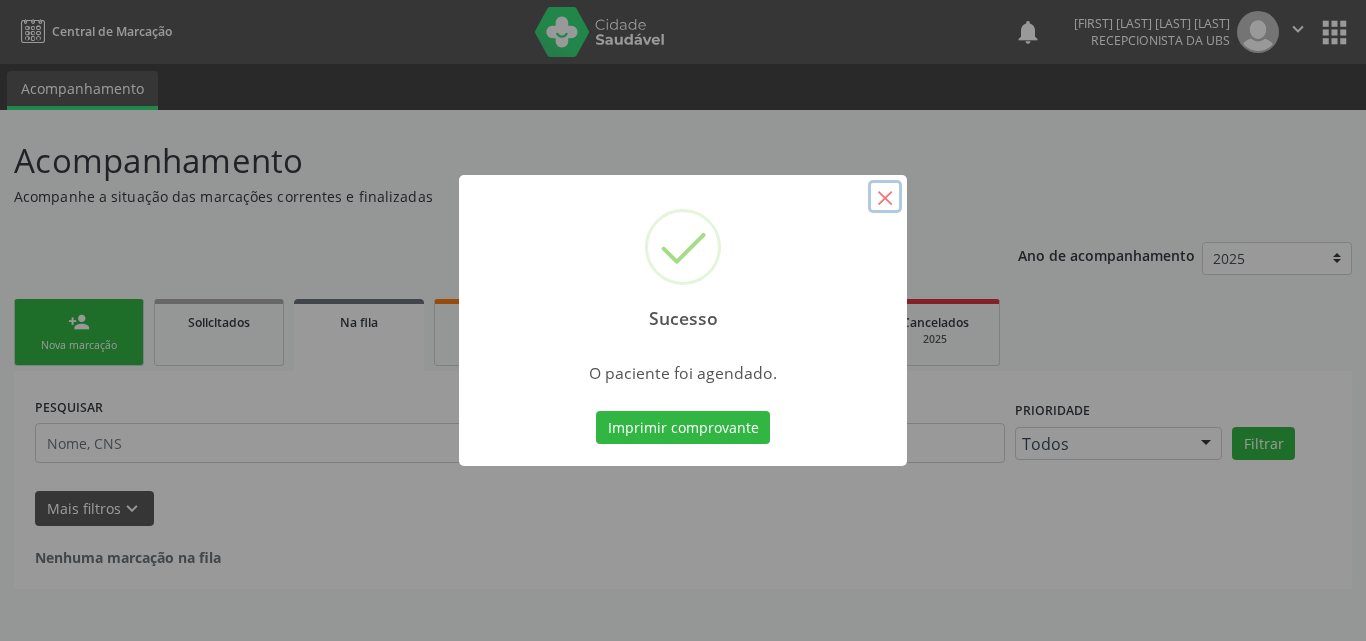 click on "×" at bounding box center [885, 197] 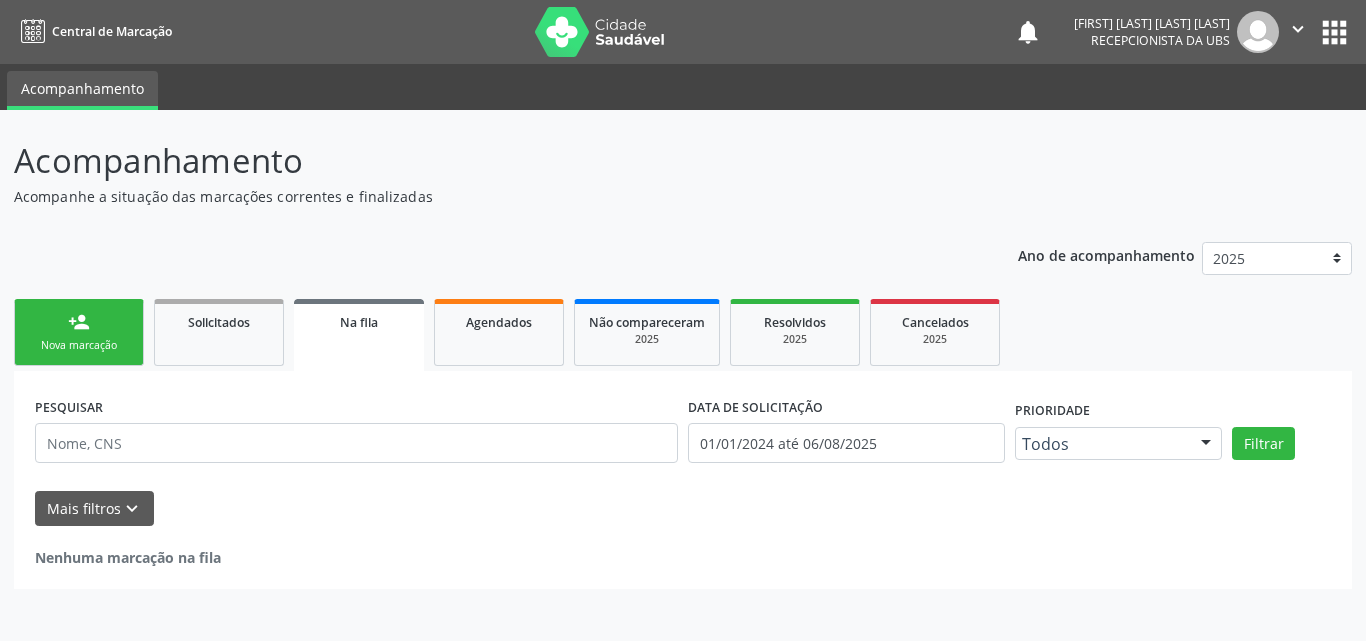 click on "Nova marcação" at bounding box center [79, 345] 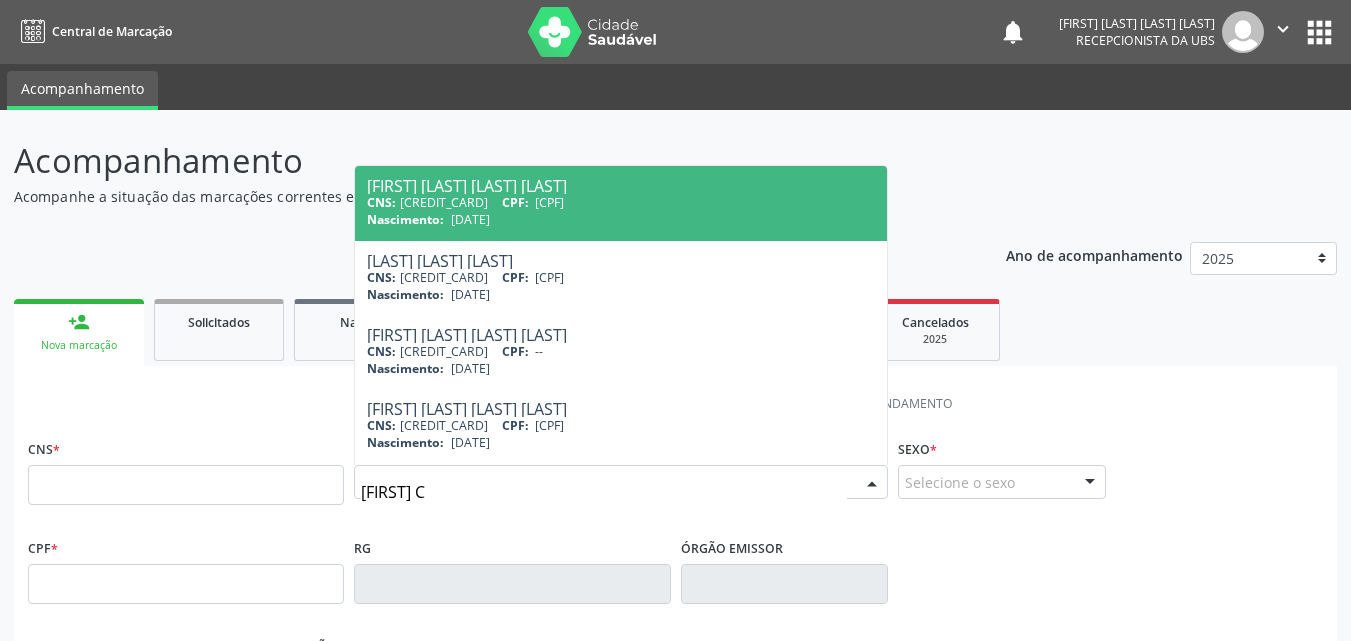 type on "[FIRST] CO" 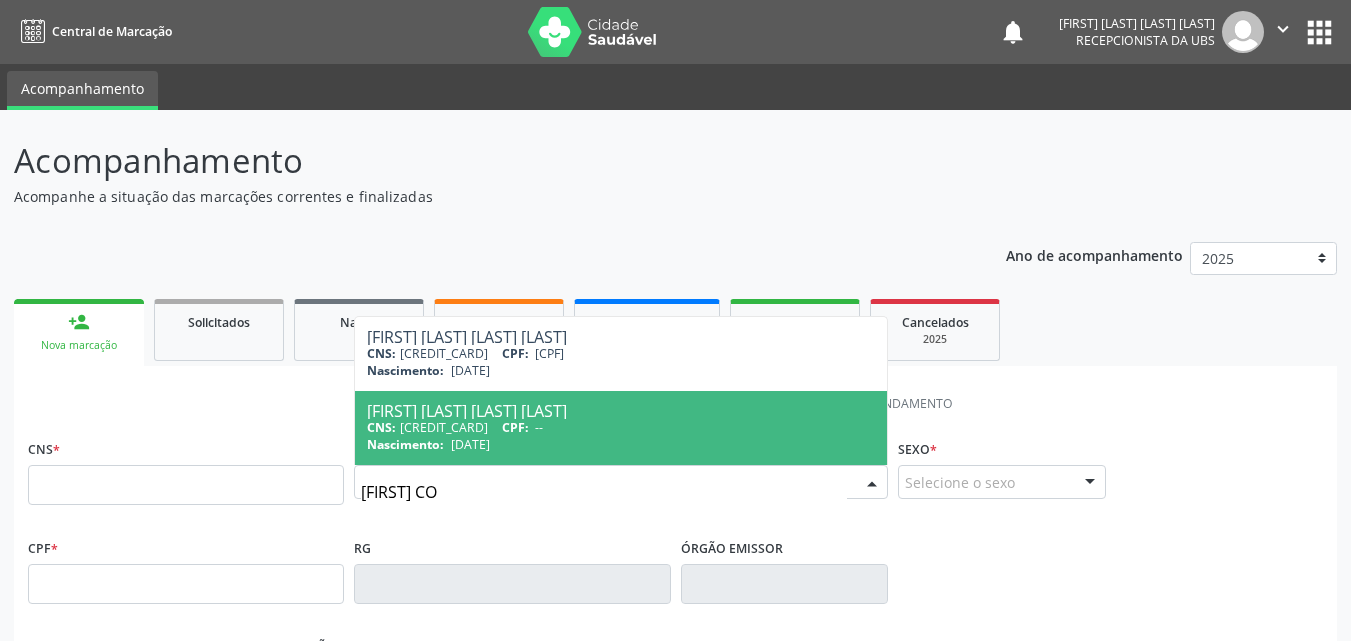 click on "CNS:
[CREDIT_CARD]
CPF:    --" at bounding box center [621, 427] 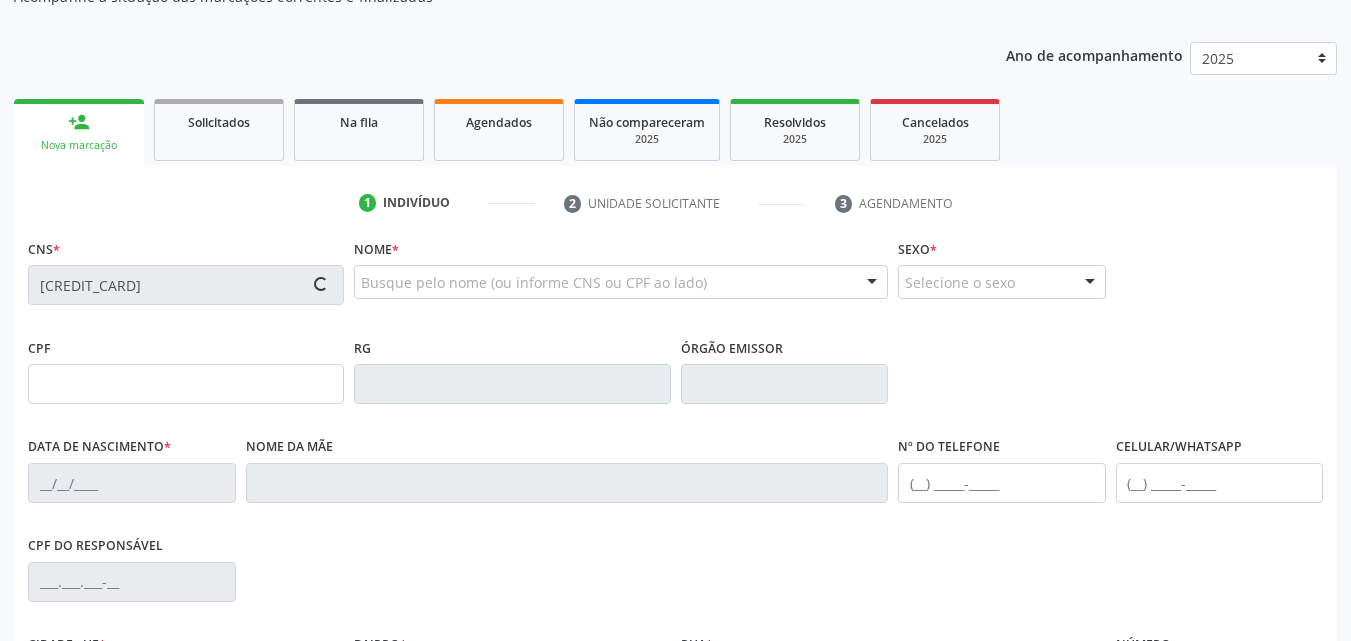 scroll, scrollTop: 400, scrollLeft: 0, axis: vertical 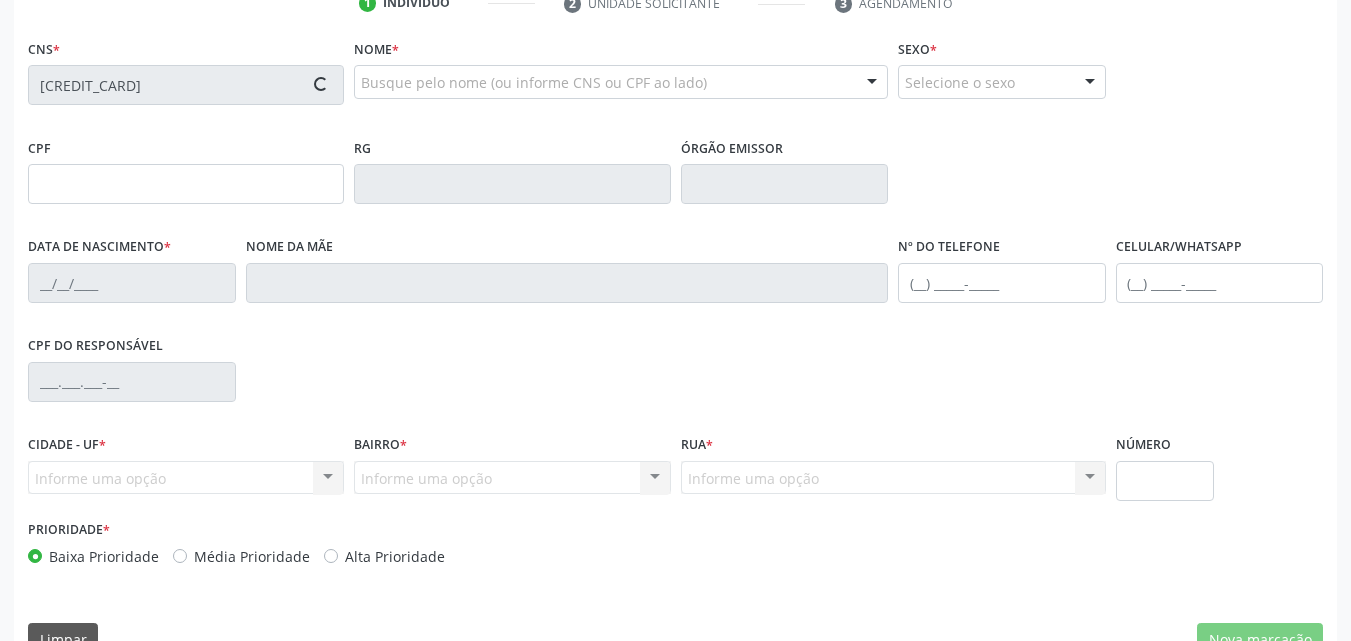 type on "[DATE]" 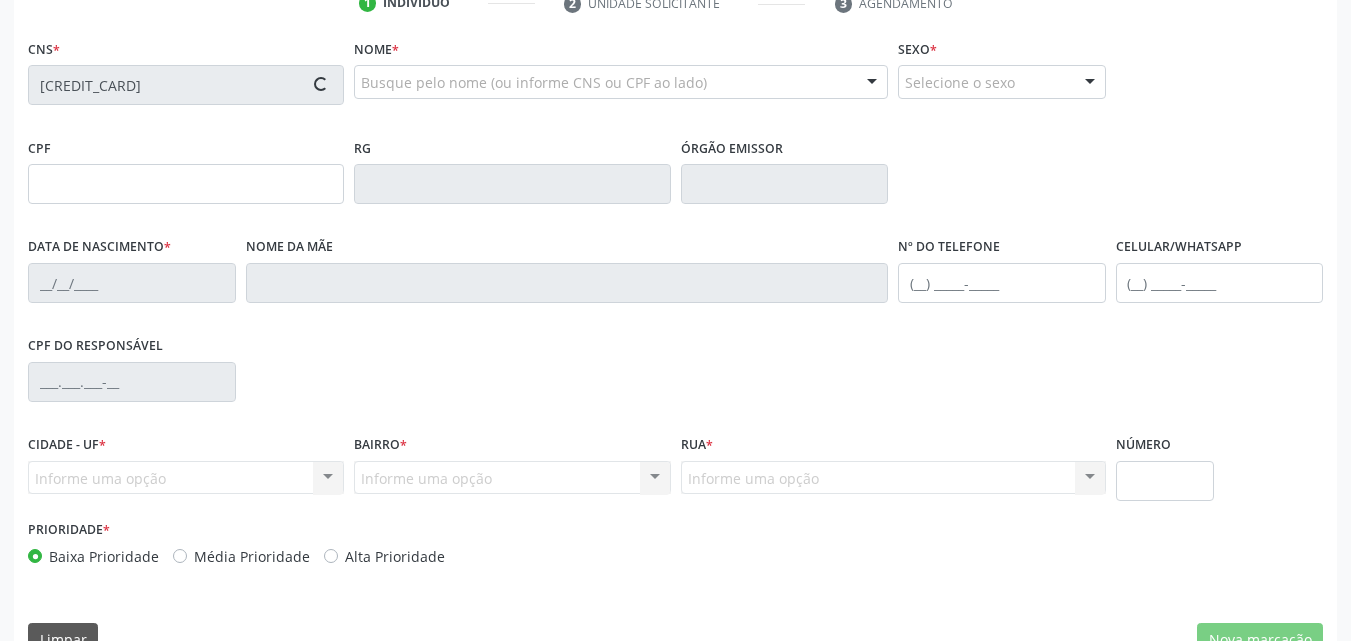 type on "[FIRST] [LAST] [LAST] [LAST]" 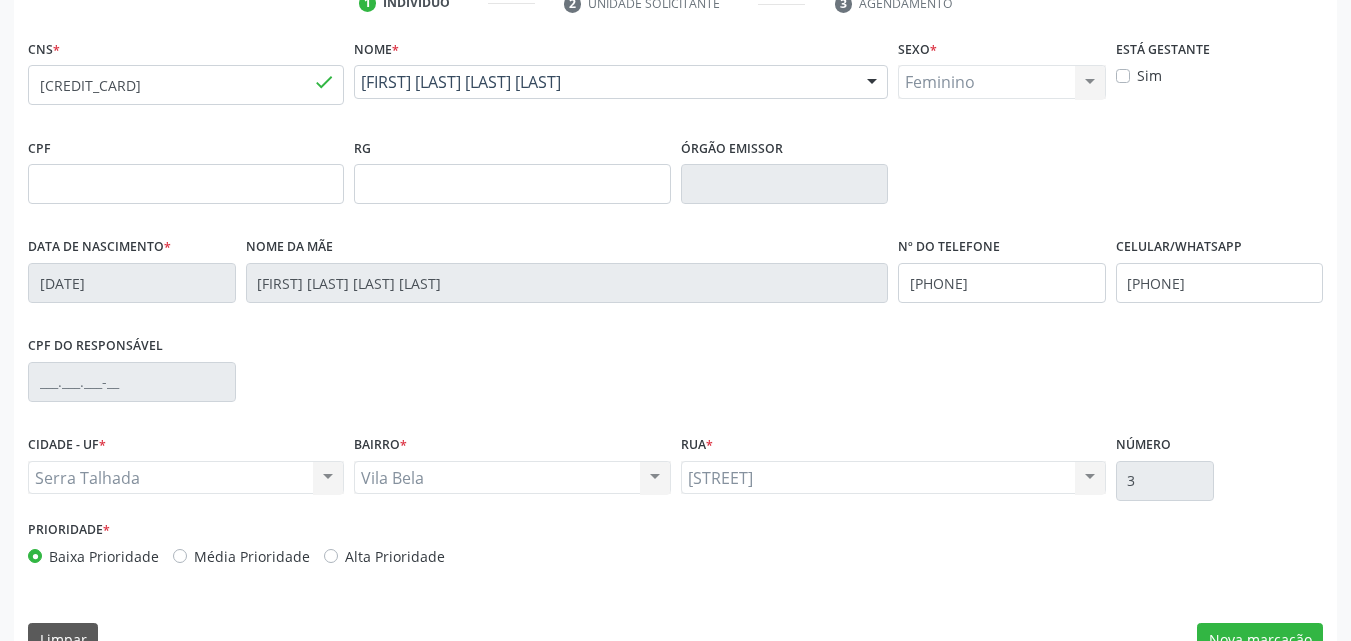 scroll, scrollTop: 443, scrollLeft: 0, axis: vertical 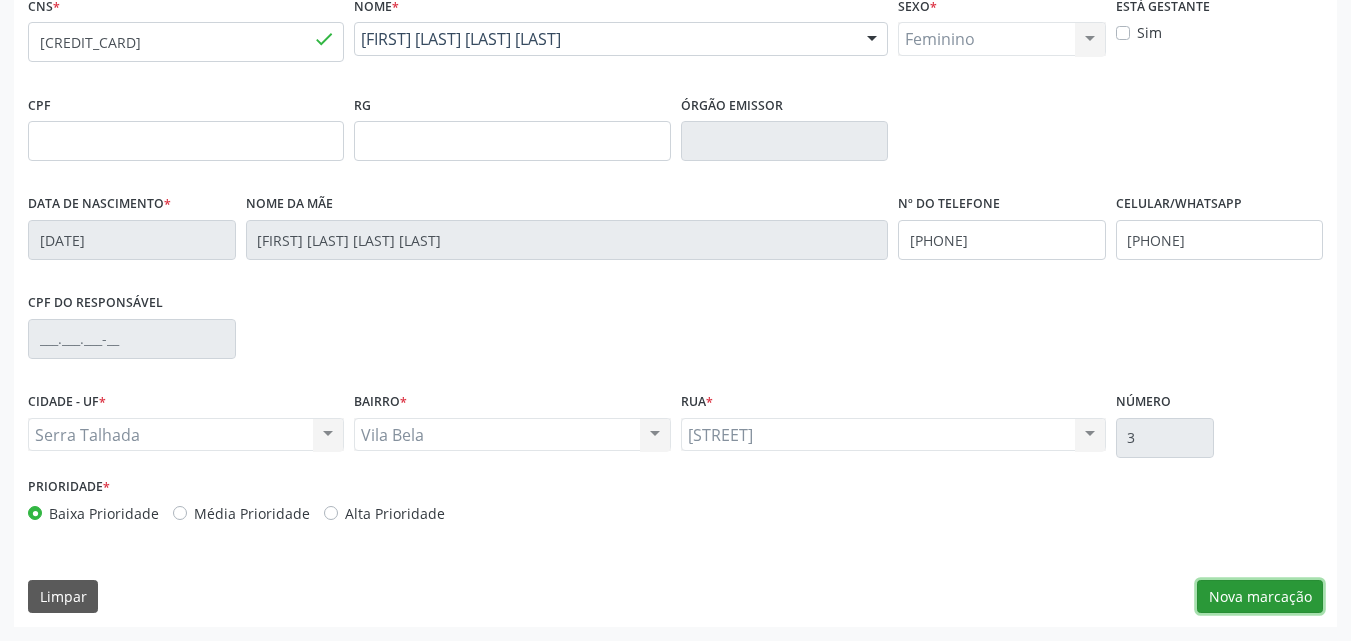 click on "Nova marcação" at bounding box center (1260, 597) 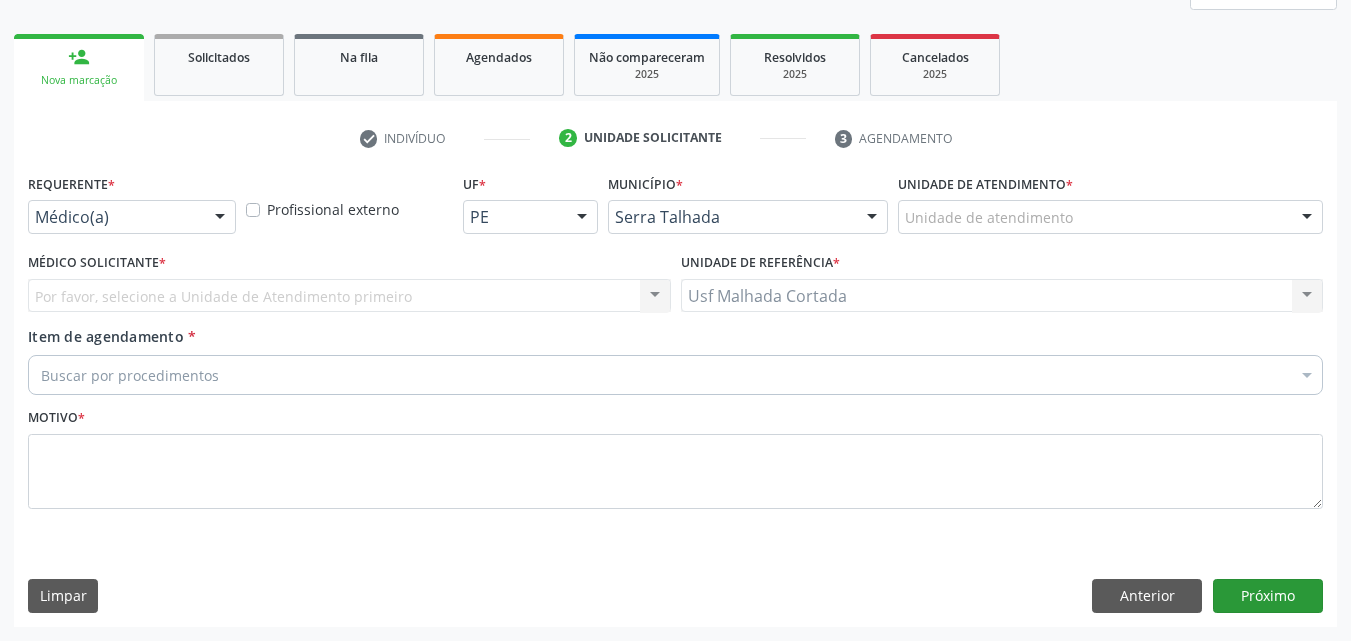 scroll, scrollTop: 265, scrollLeft: 0, axis: vertical 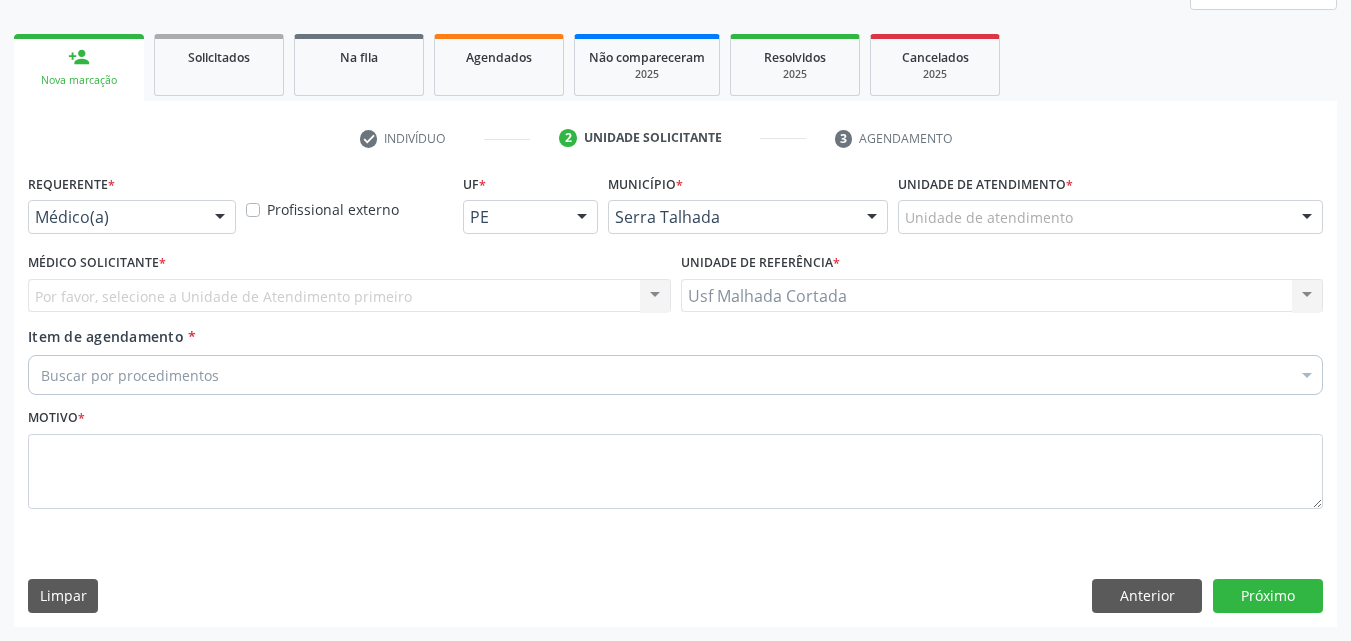click at bounding box center (220, 218) 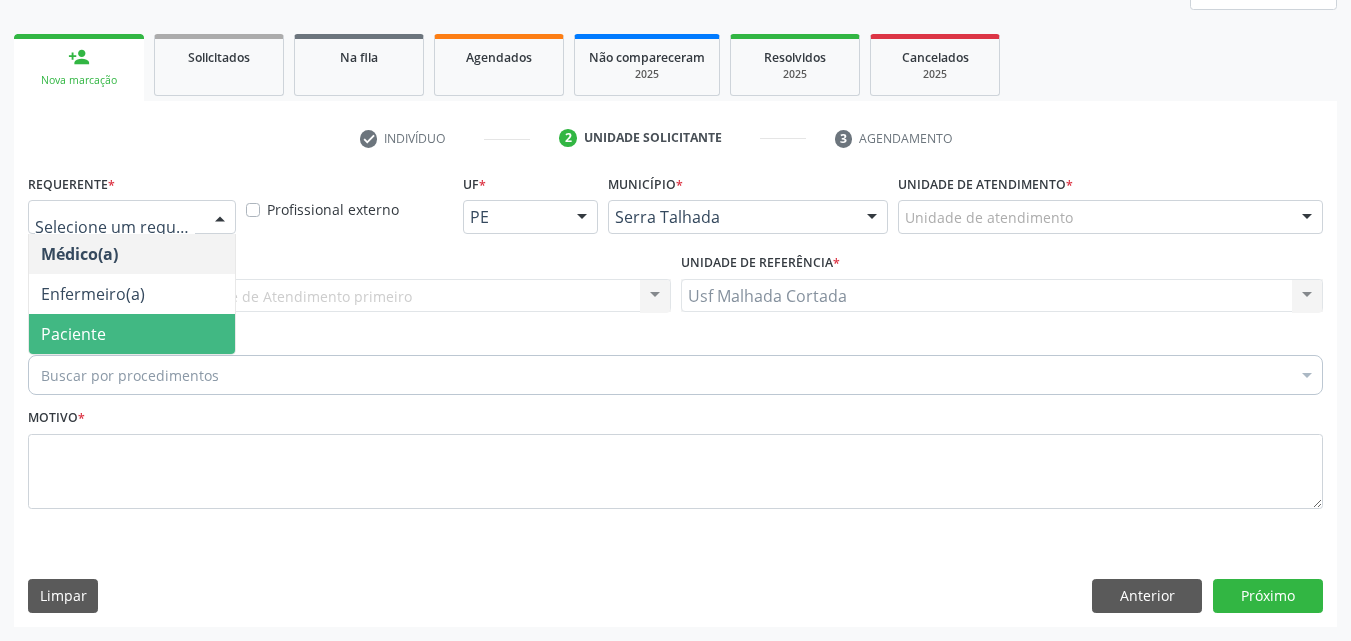 click on "Paciente" at bounding box center (132, 334) 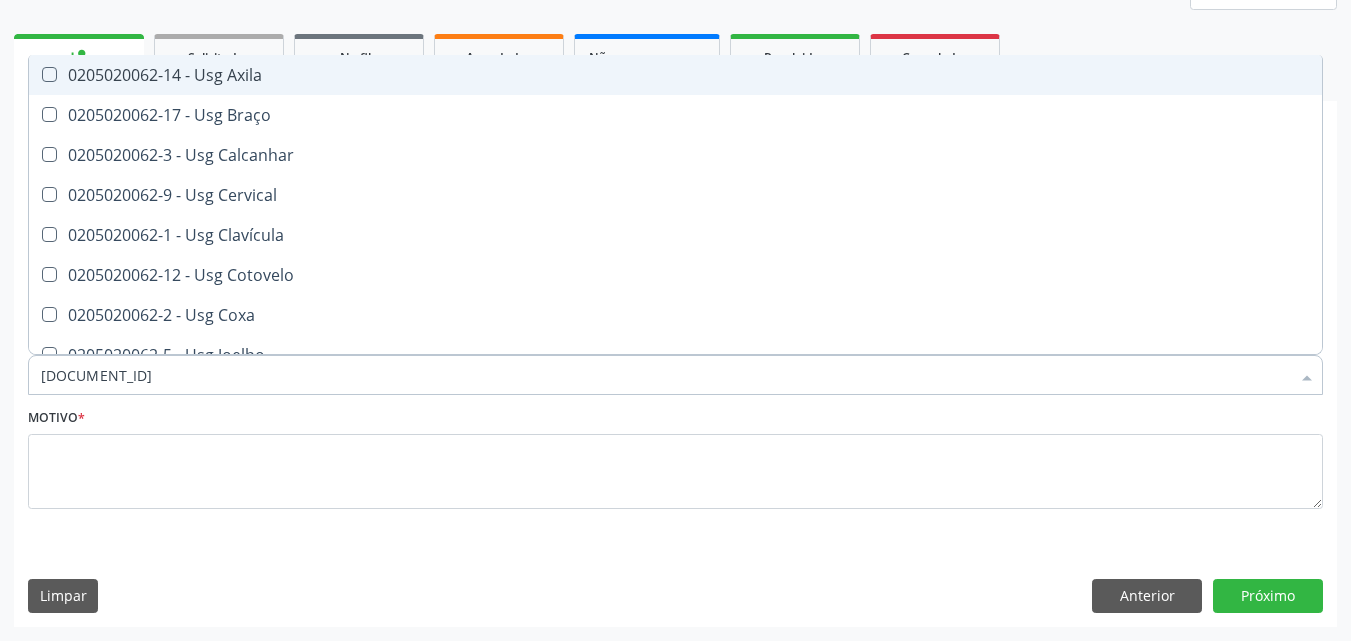 type on "[DOCUMENT_ID]" 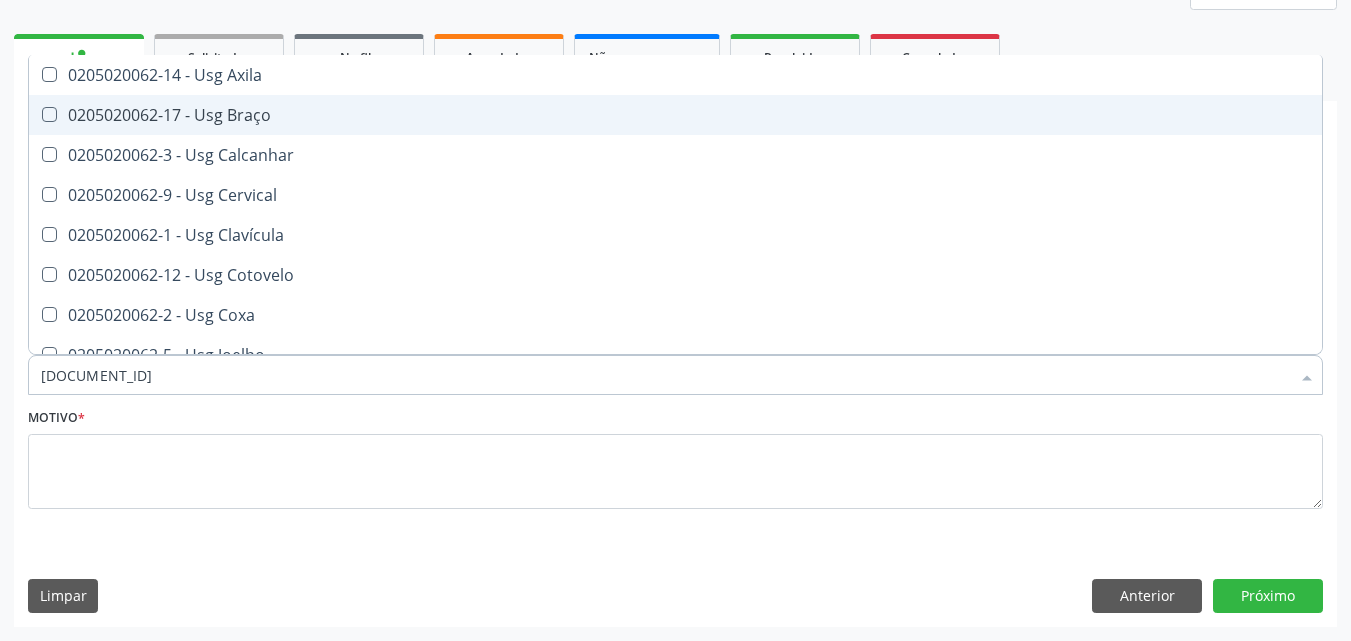 click at bounding box center (49, 114) 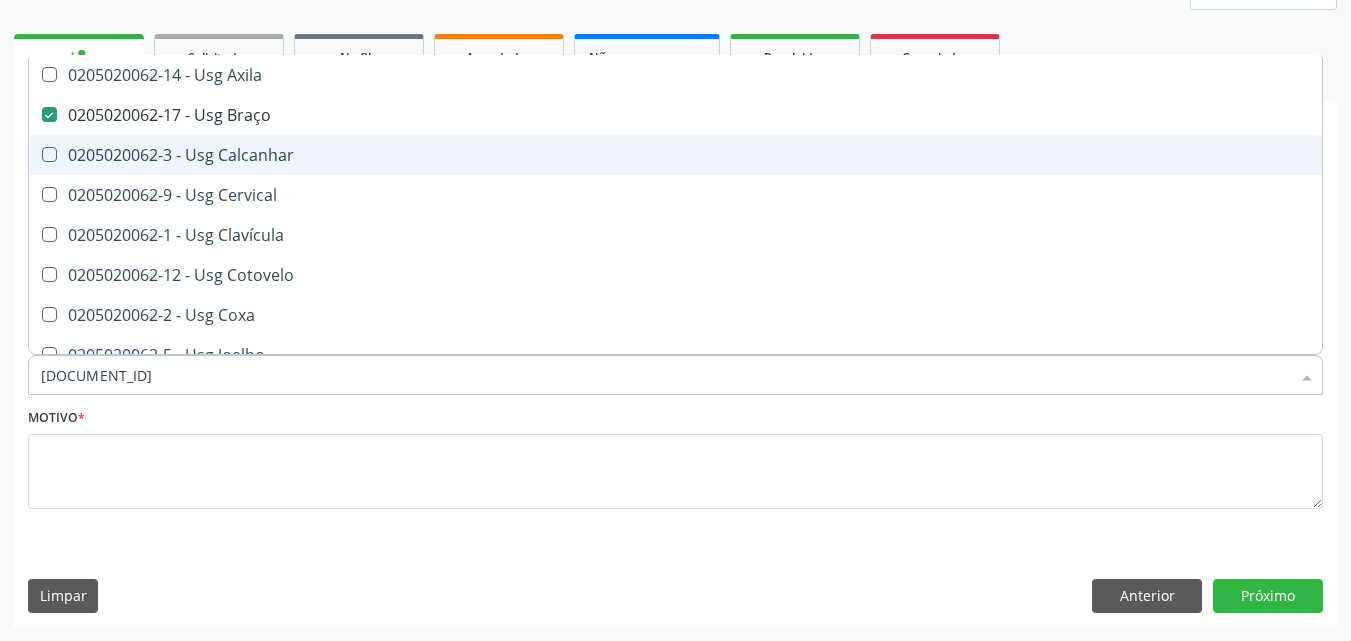scroll, scrollTop: 100, scrollLeft: 0, axis: vertical 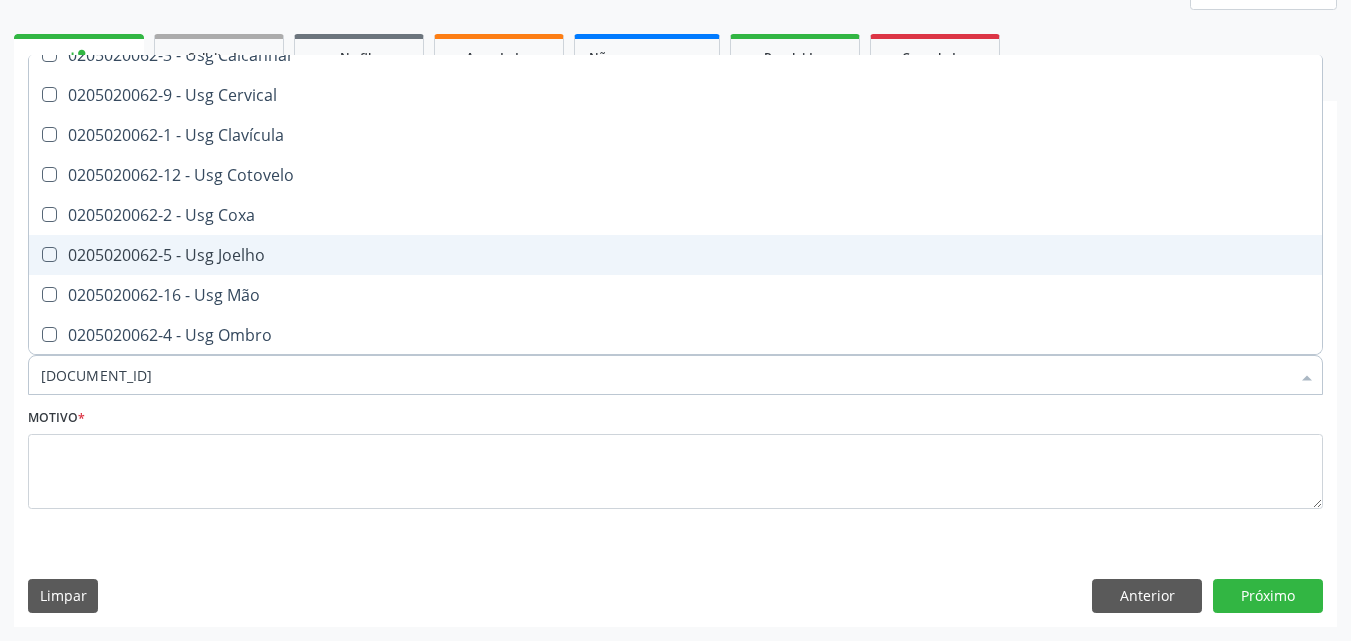 drag, startPoint x: 46, startPoint y: 250, endPoint x: 45, endPoint y: 261, distance: 11.045361 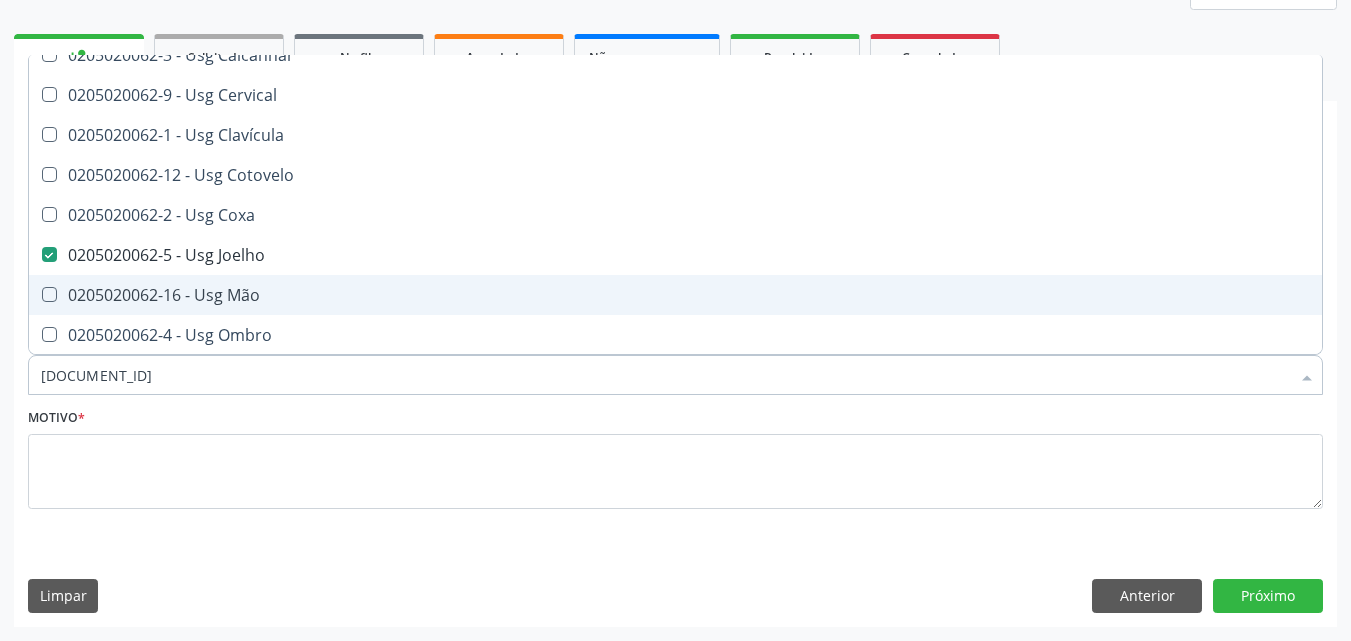 click at bounding box center [49, 294] 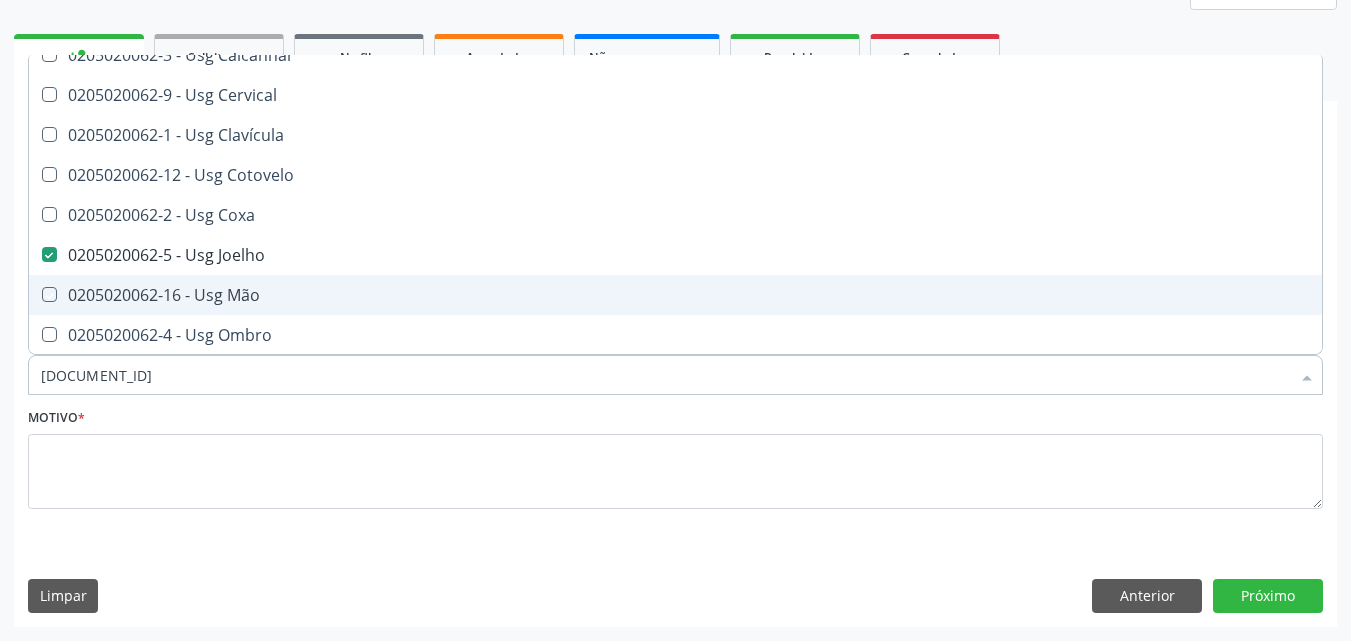 click at bounding box center [35, 294] 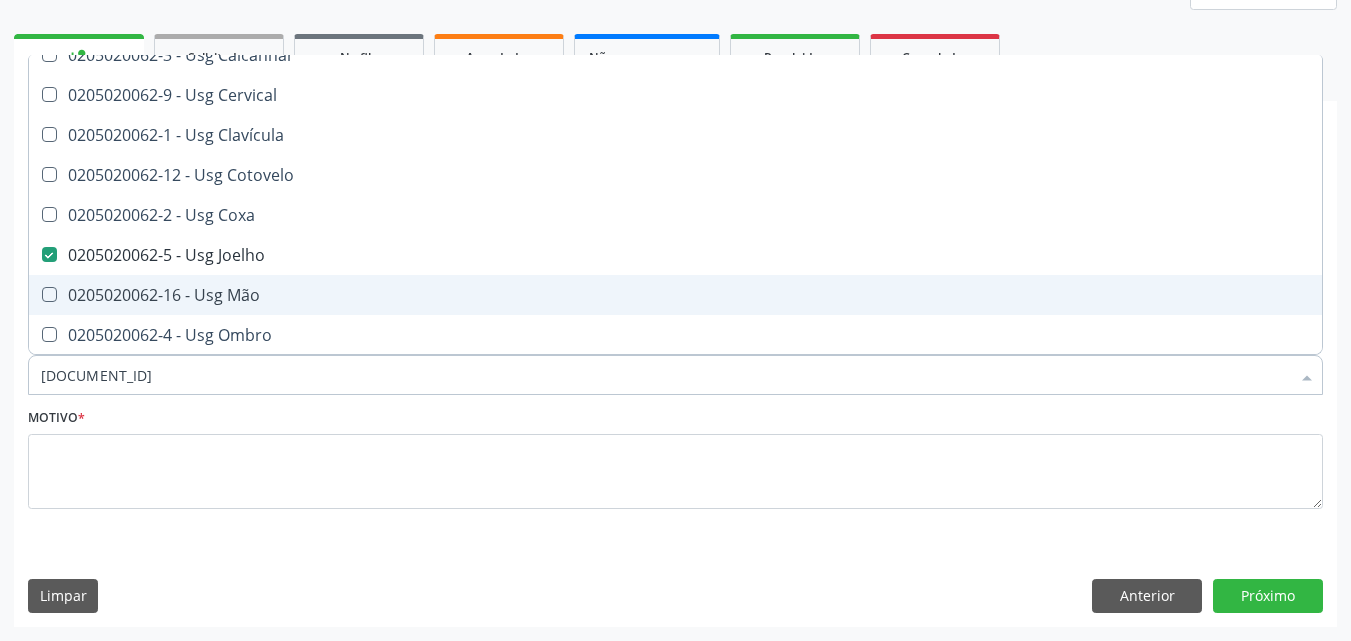 checkbox on "true" 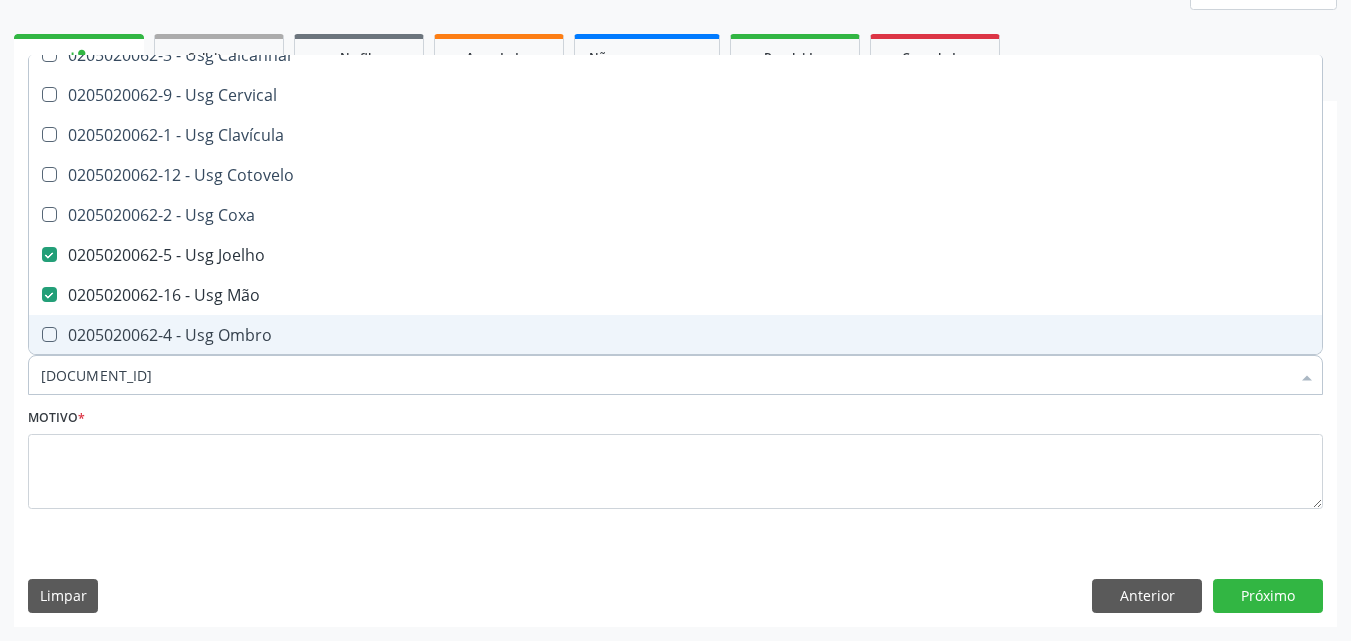 scroll, scrollTop: 300, scrollLeft: 0, axis: vertical 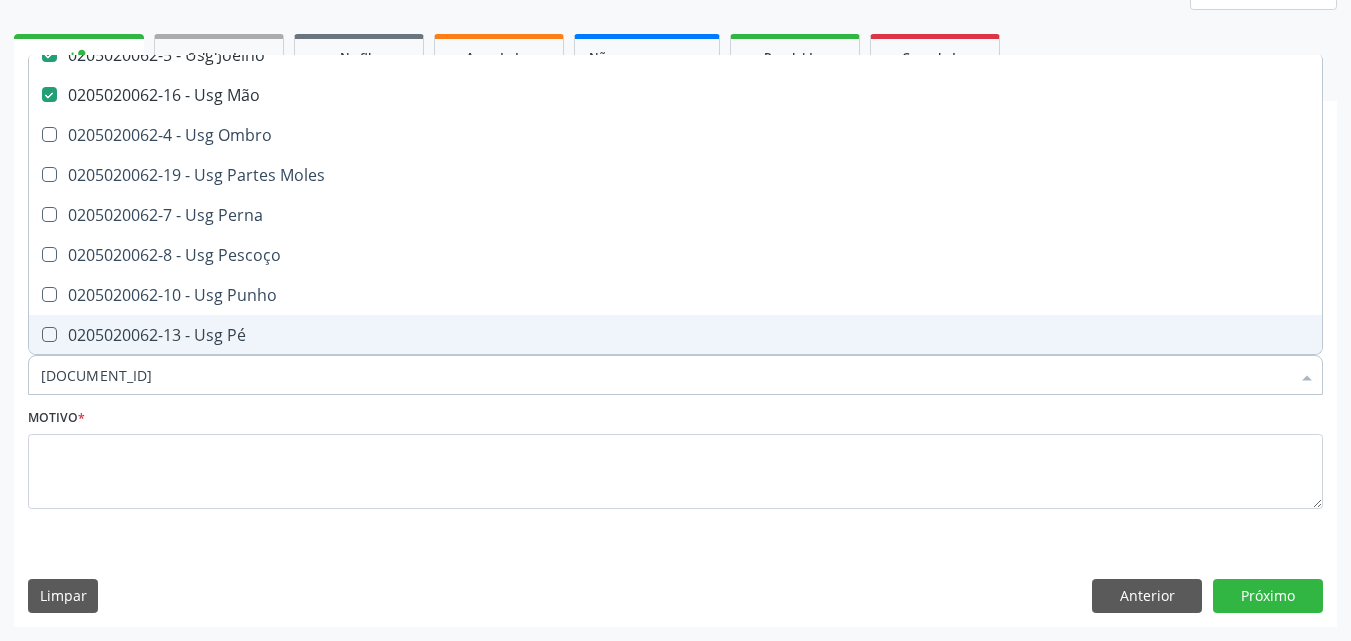 click at bounding box center (49, 334) 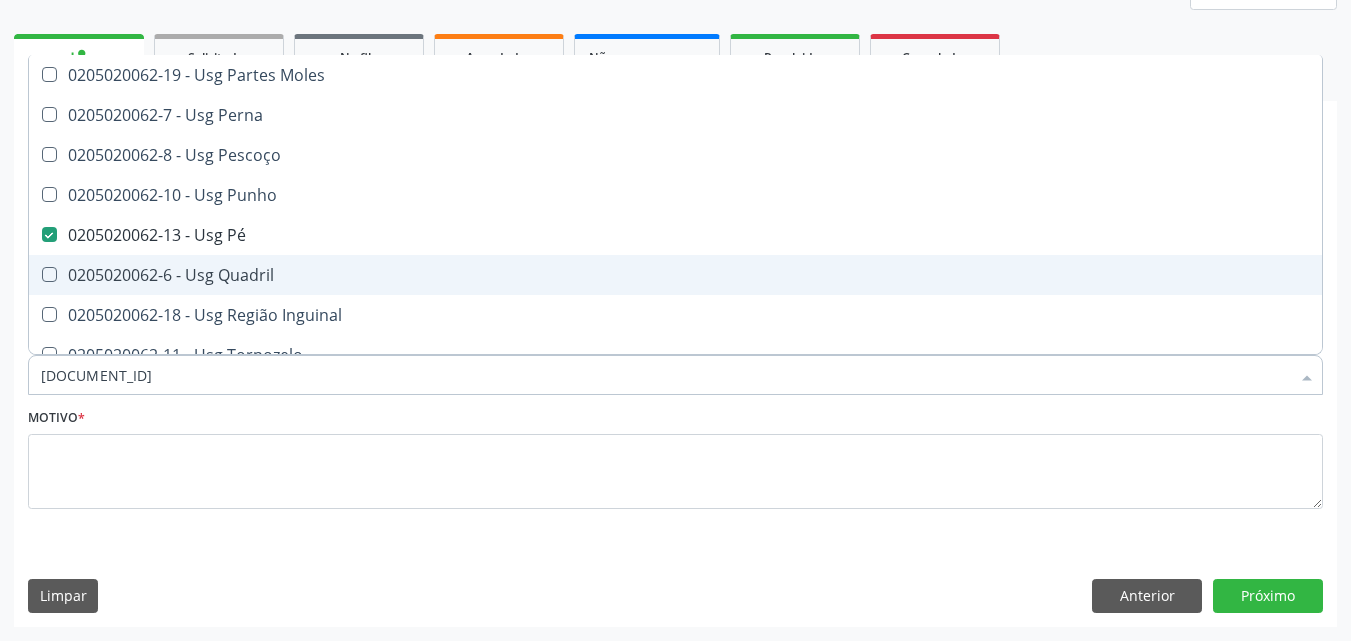 scroll, scrollTop: 461, scrollLeft: 0, axis: vertical 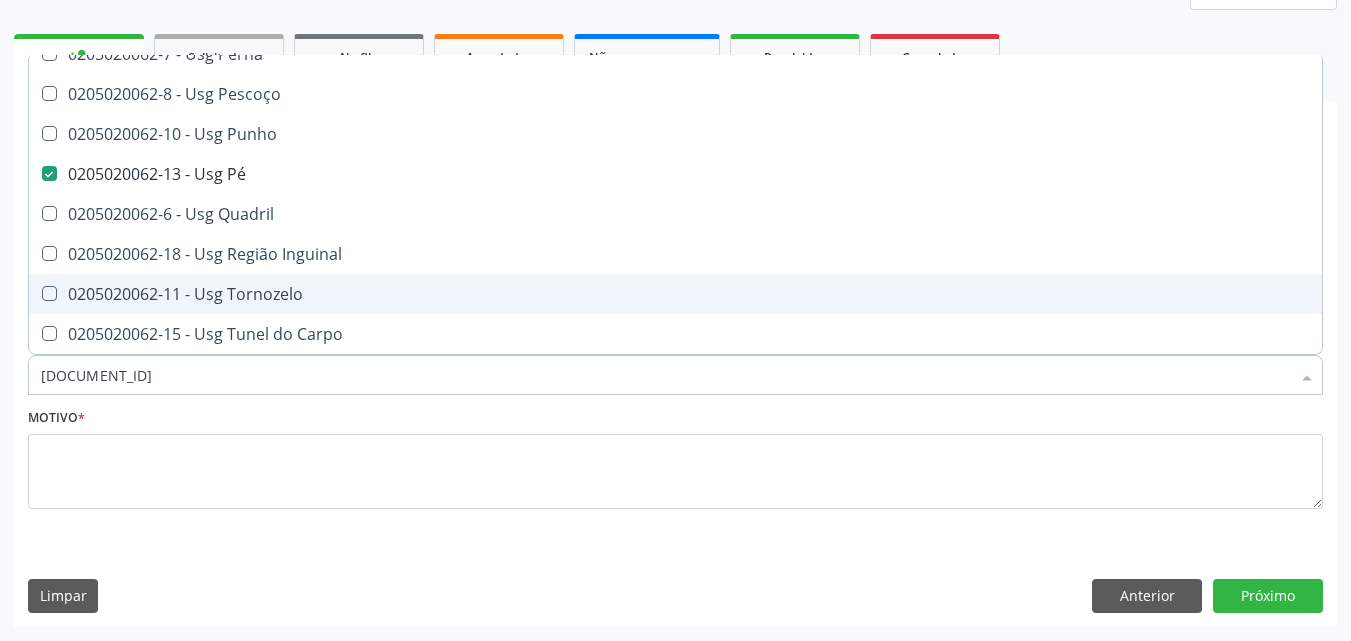 click at bounding box center [49, 293] 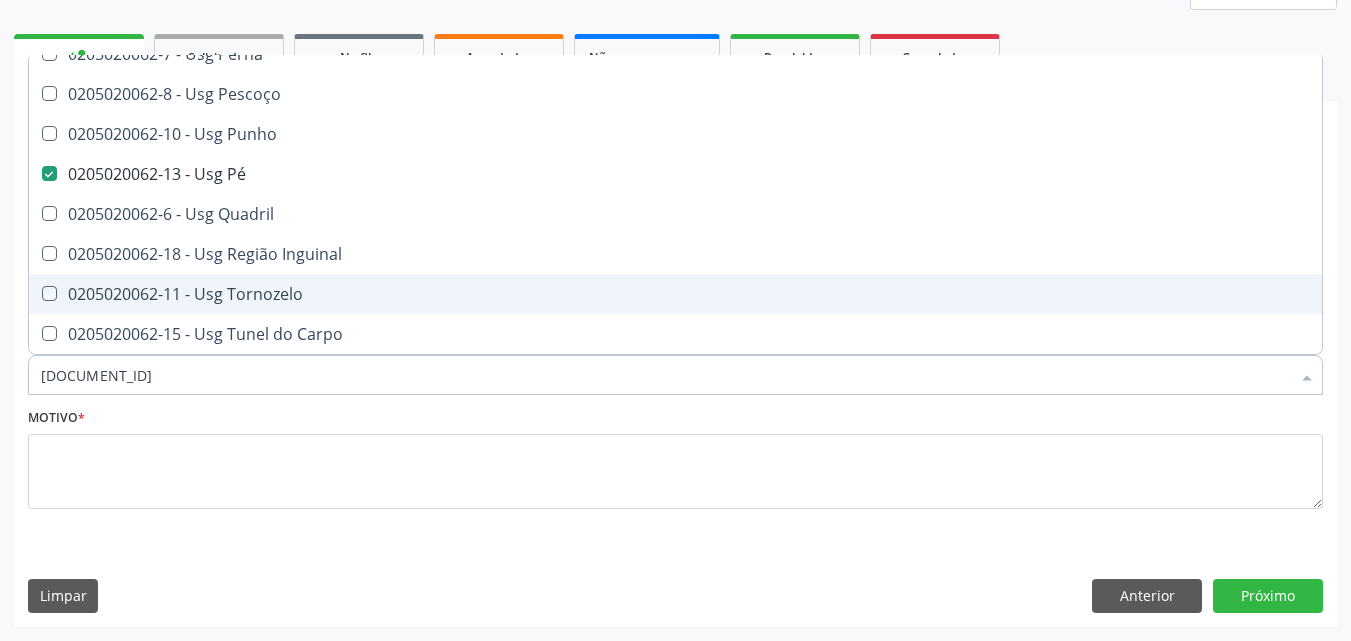 click at bounding box center (35, 293) 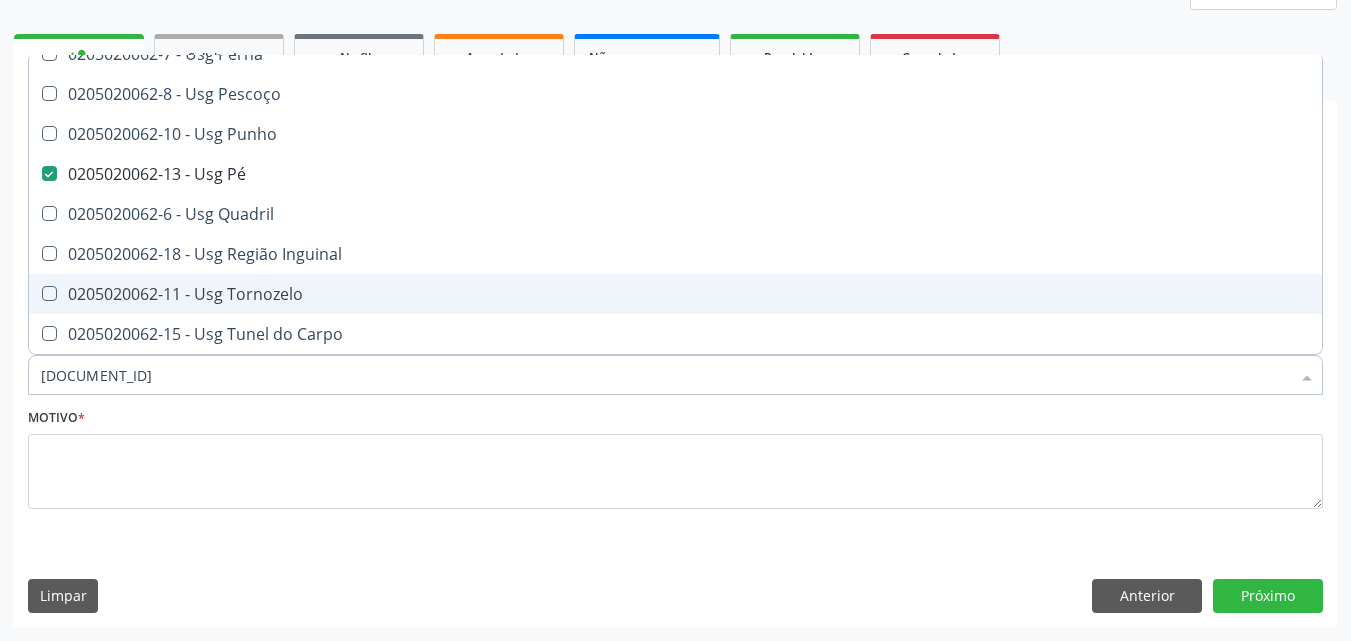 checkbox on "true" 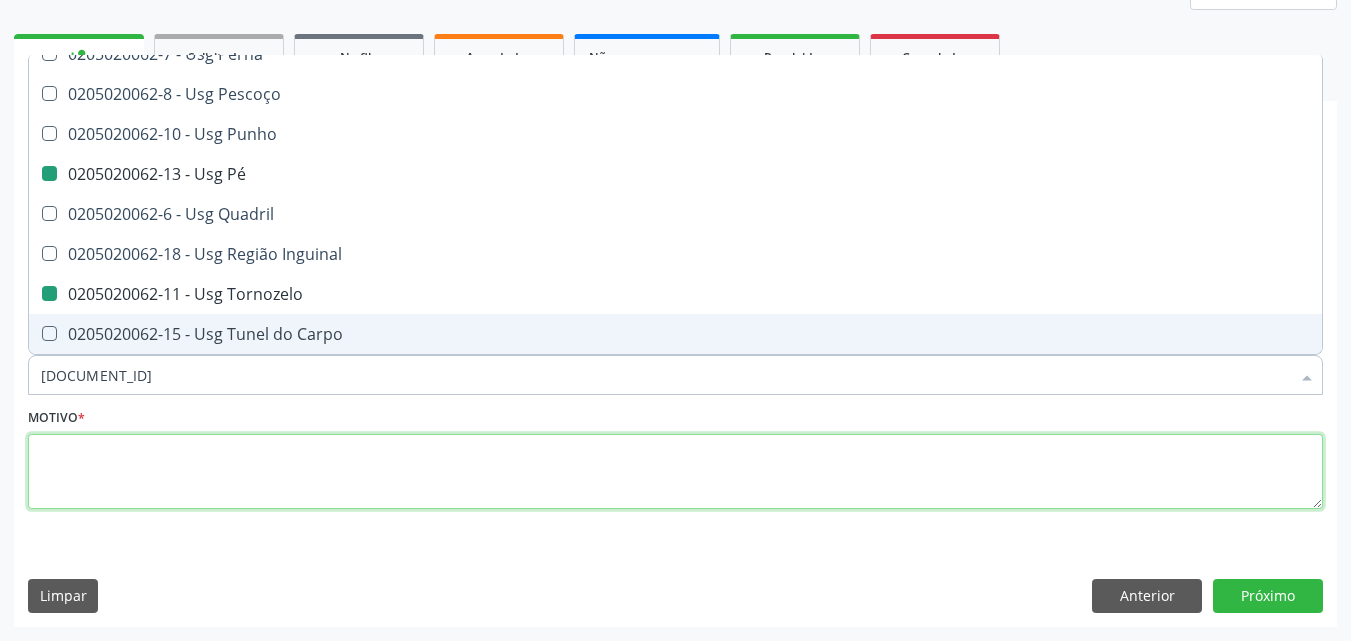 click at bounding box center (675, 472) 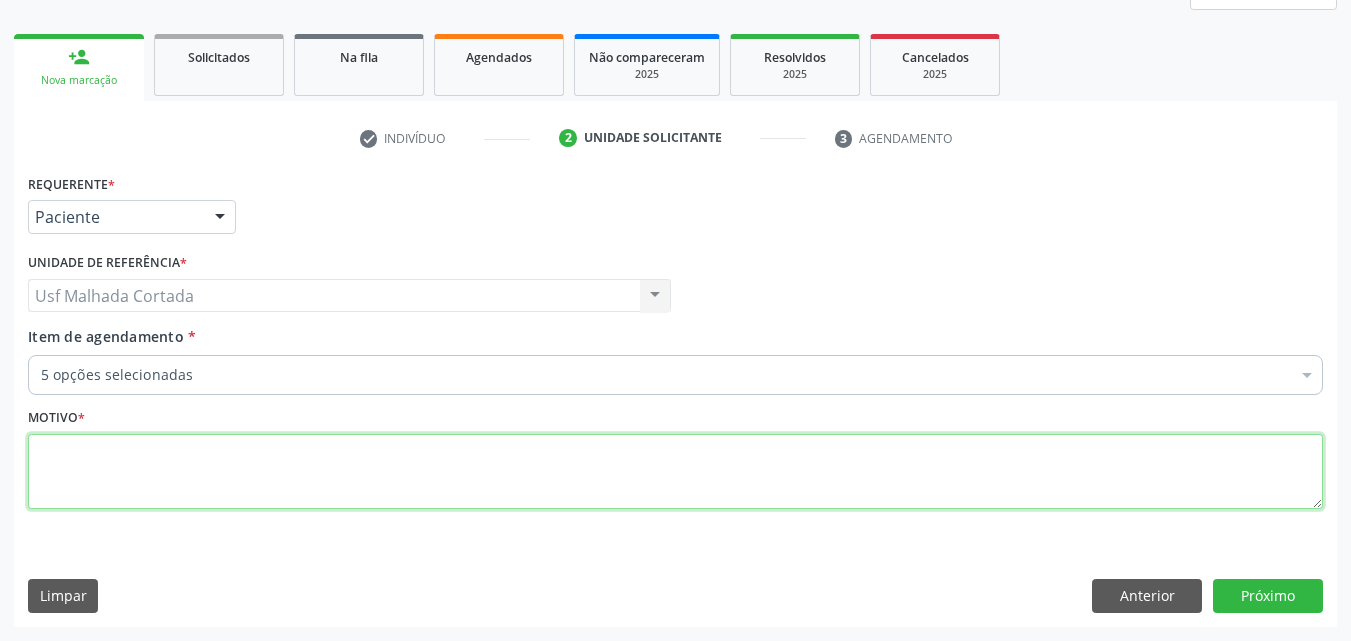 scroll, scrollTop: 0, scrollLeft: 0, axis: both 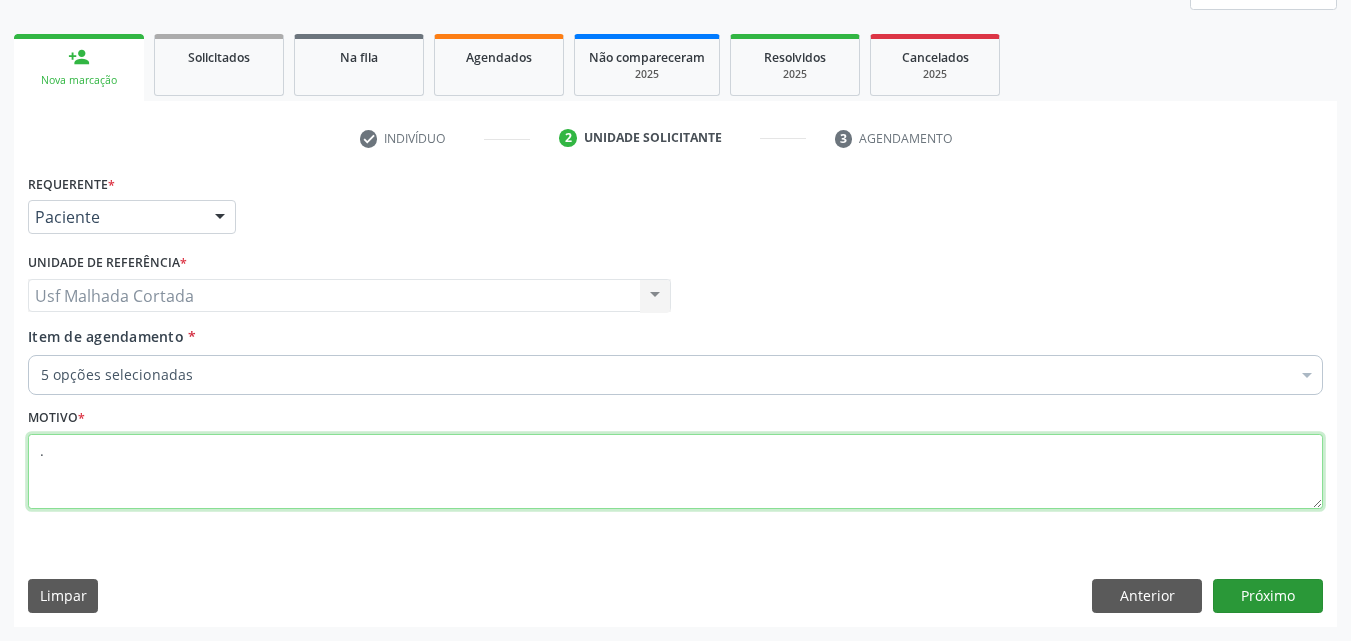 type on "." 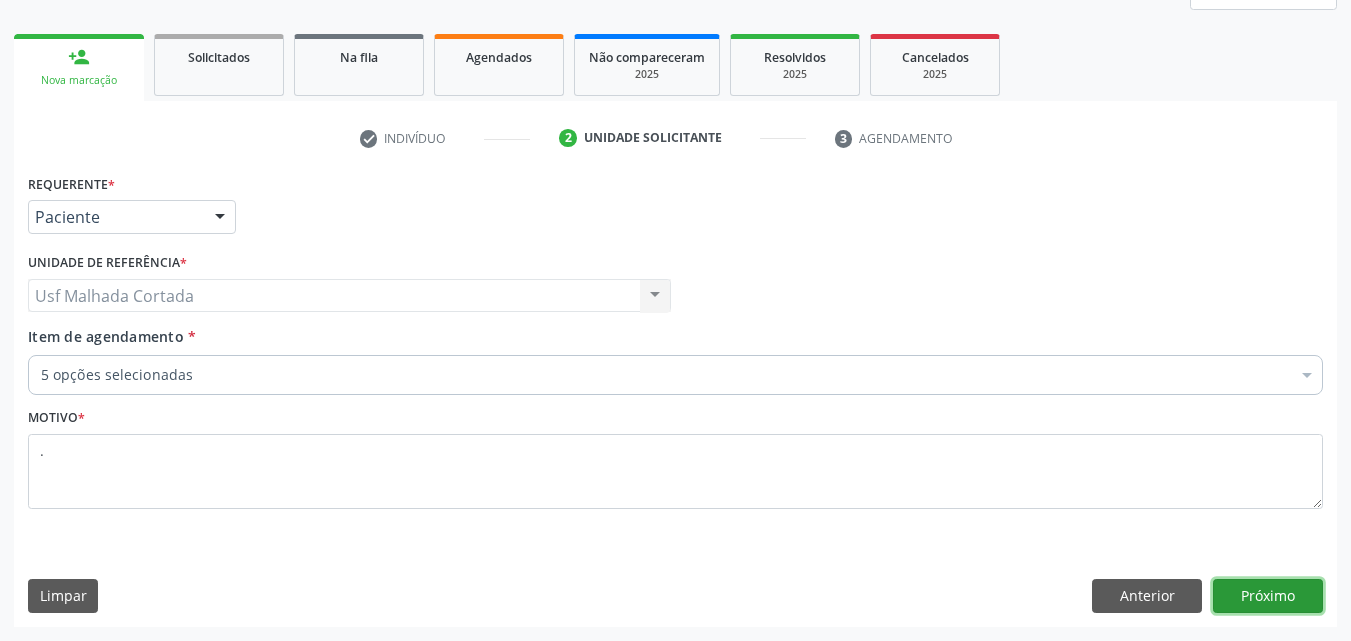 click on "Próximo" at bounding box center [1268, 596] 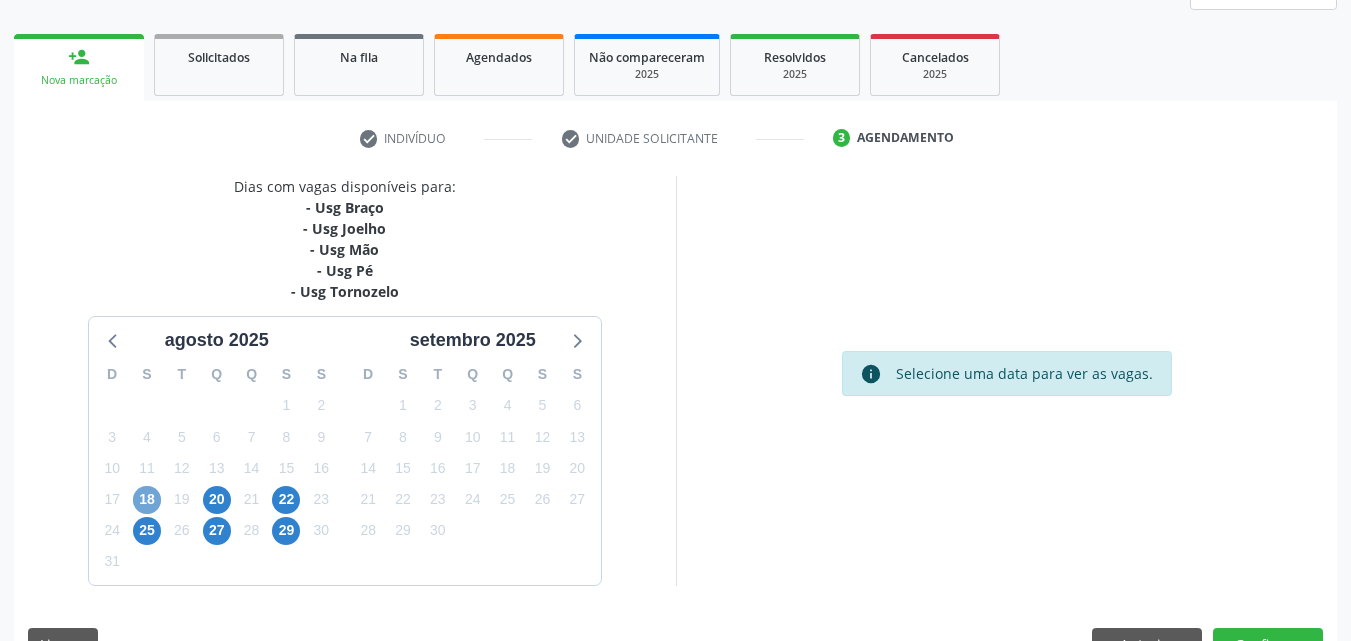 click on "18" at bounding box center (147, 500) 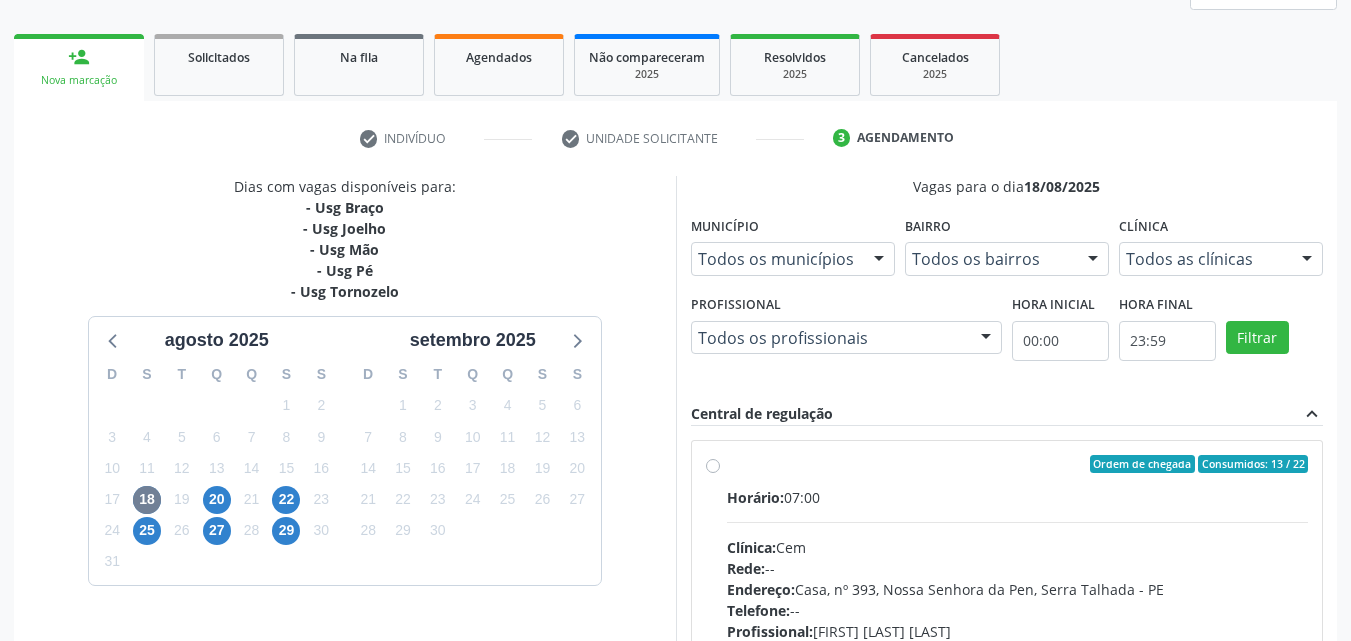 click on "Ordem de chegada
Consumidos: 13 / 22
Horário:   07:00
Clínica:  Cem
Rede:
--
Endereço:   Casa, nº 393, Nossa Senhora da Pen, [CITY] - [STATE]
Telefone:   --
Profissional:
[FIRST] [LAST] [LAST]
Informações adicionais sobre o atendimento
Idade de atendimento:
de 0 a 120 anos
Gênero(s) atendido(s):
Masculino e Feminino
Informações adicionais:
--" at bounding box center (1018, 608) 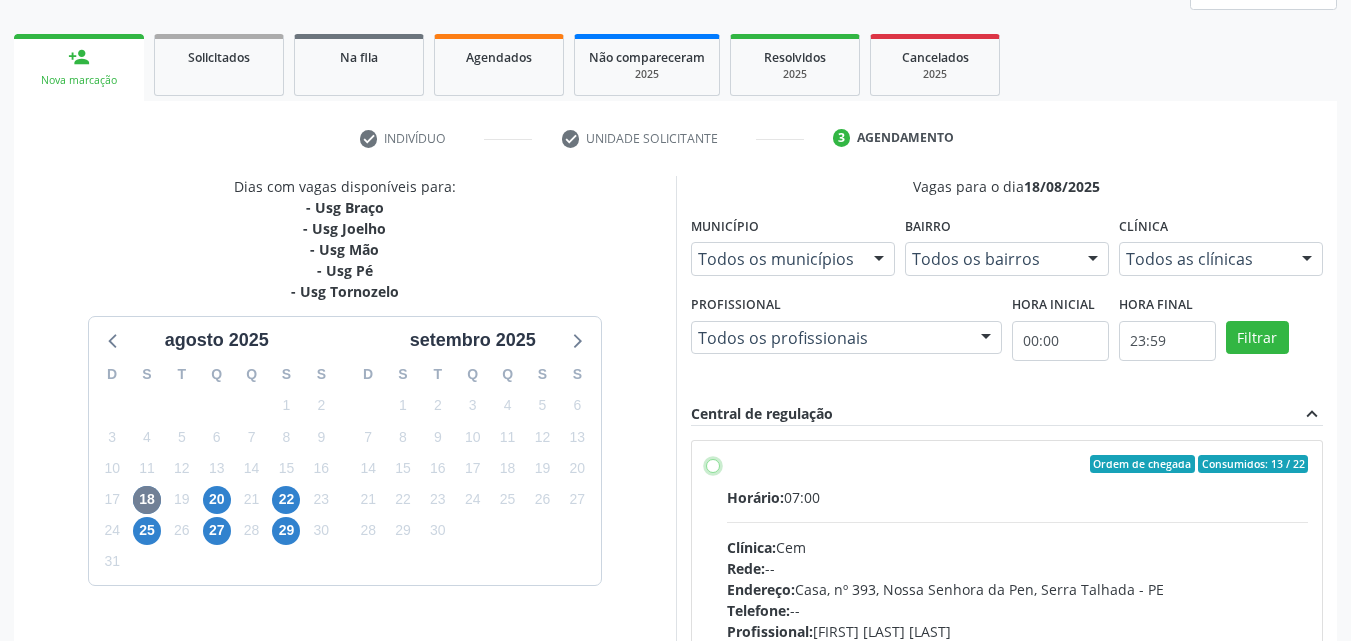 click on "Ordem de chegada
Consumidos: 13 / 22
Horário:   07:00
Clínica:  Cem
Rede:
--
Endereço:   Casa, nº 393, Nossa Senhora da Pen, [CITY] - [STATE]
Telefone:   --
Profissional:
[FIRST] [LAST] [LAST]
Informações adicionais sobre o atendimento
Idade de atendimento:
de 0 a 120 anos
Gênero(s) atendido(s):
Masculino e Feminino
Informações adicionais:
--" at bounding box center [713, 464] 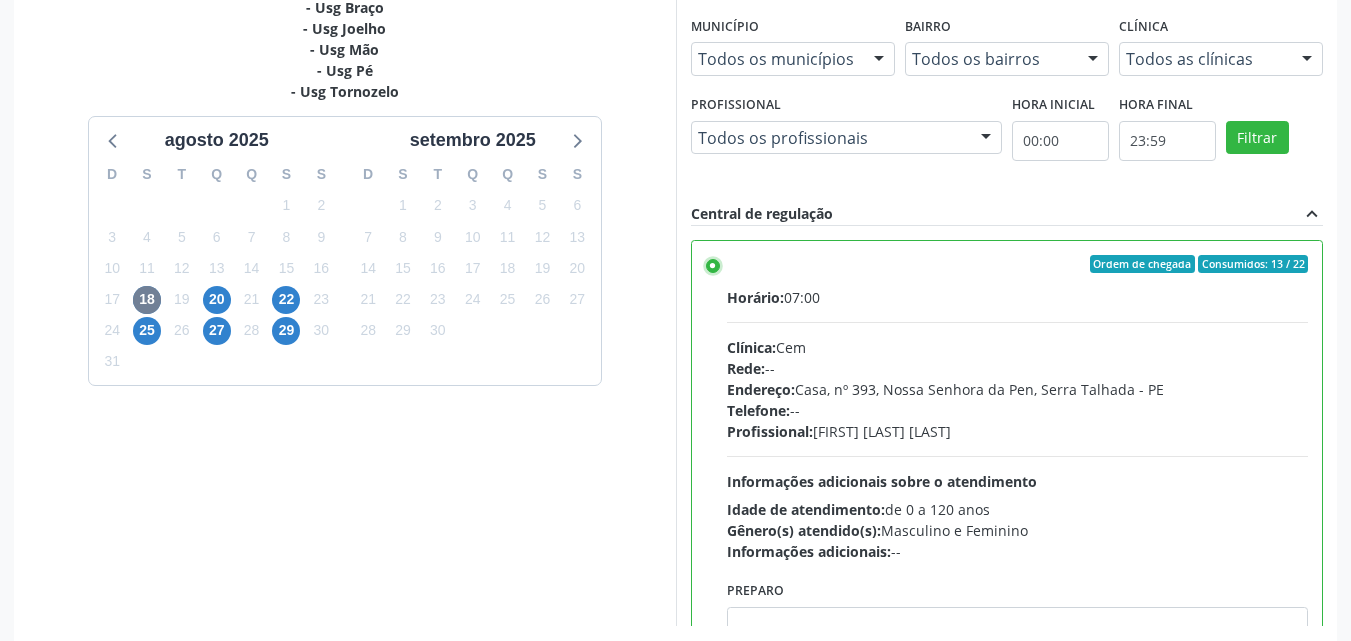 scroll, scrollTop: 554, scrollLeft: 0, axis: vertical 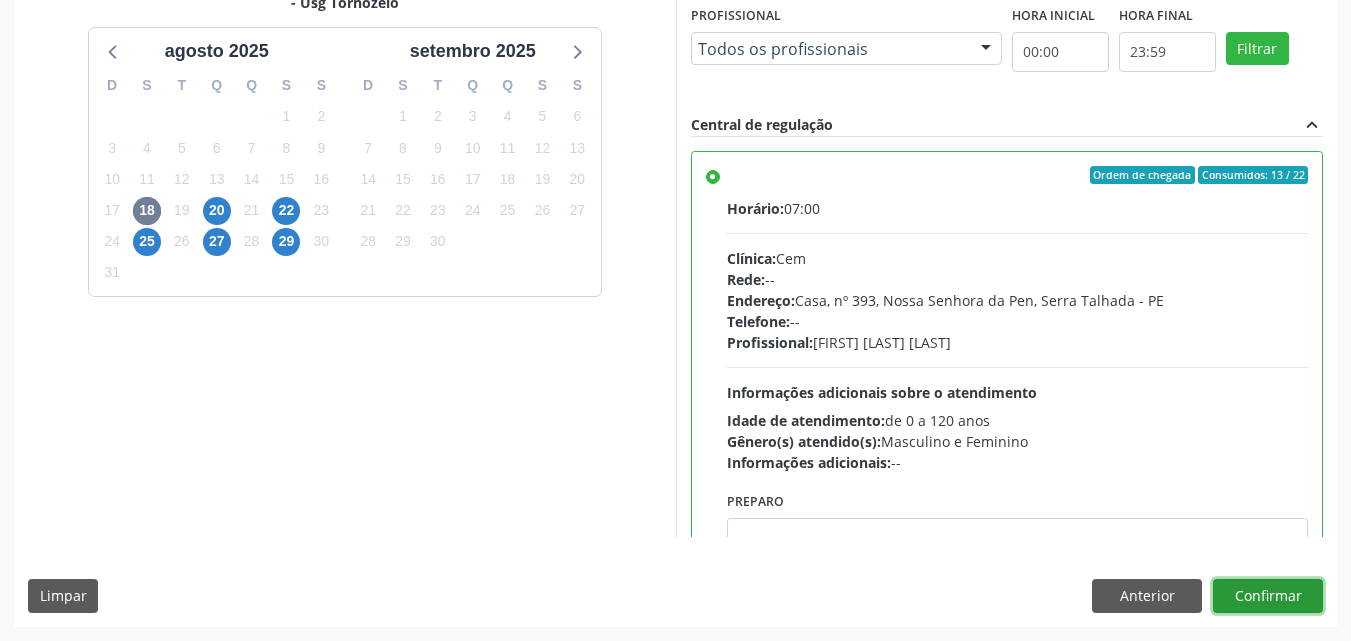 click on "Confirmar" at bounding box center (1268, 596) 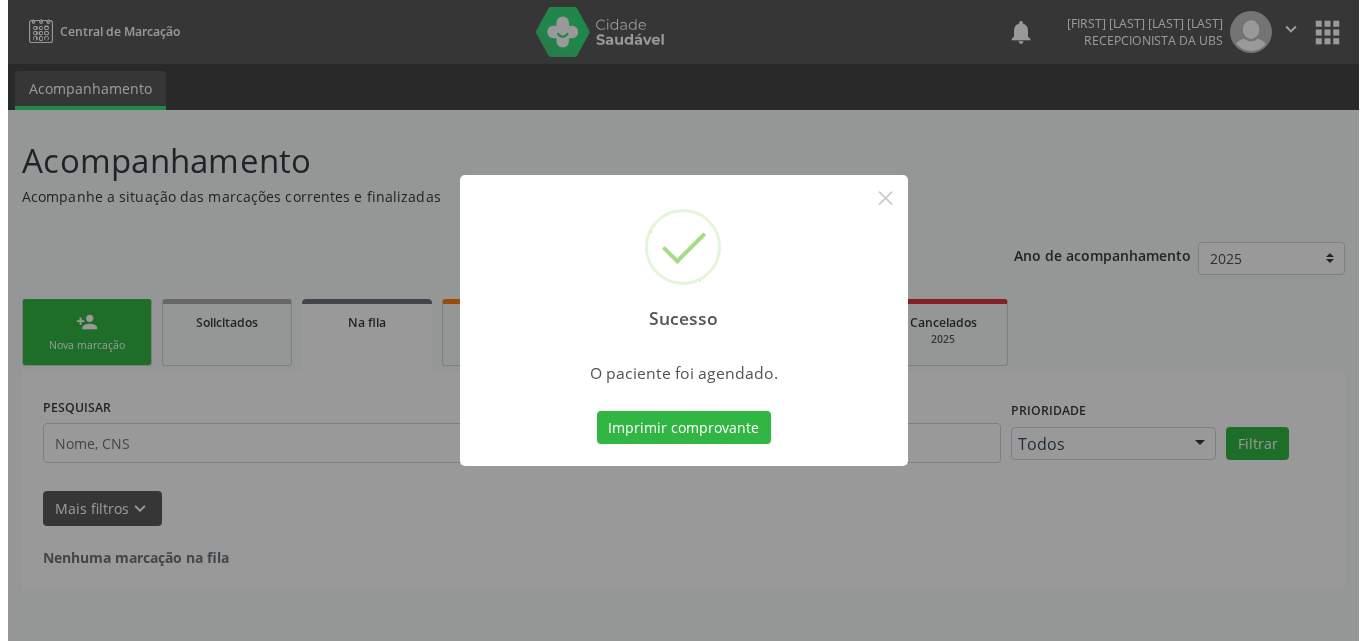 scroll, scrollTop: 0, scrollLeft: 0, axis: both 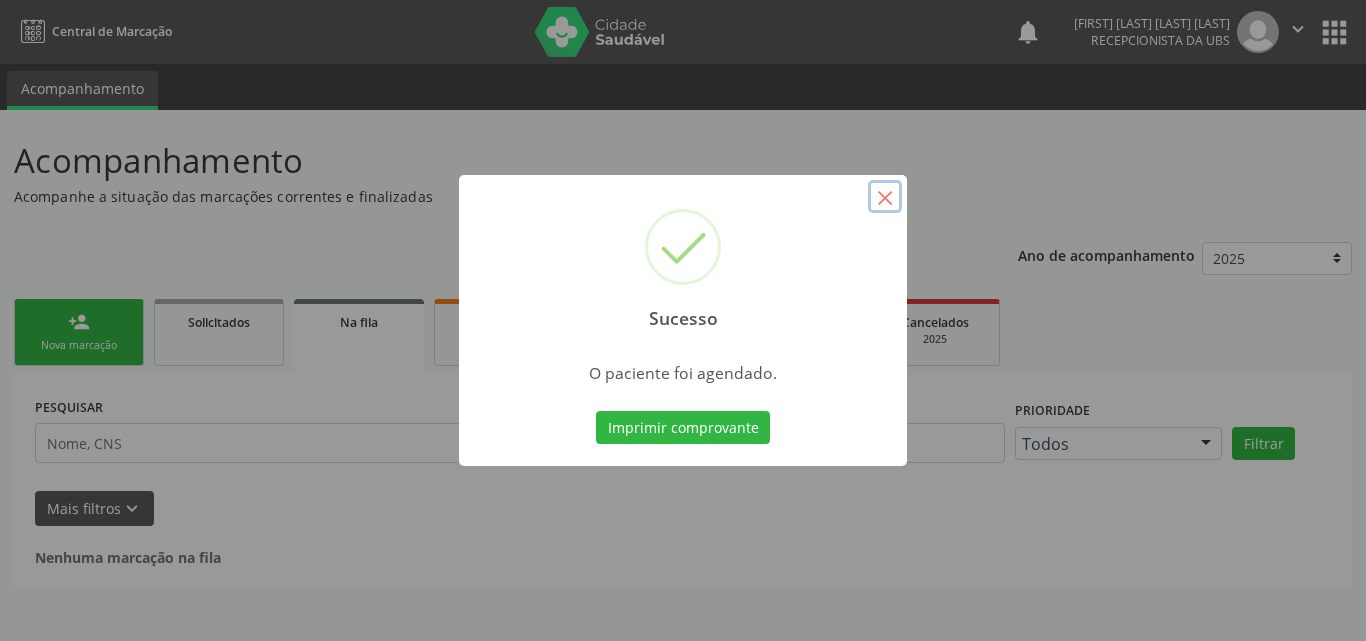 click on "×" at bounding box center [885, 197] 